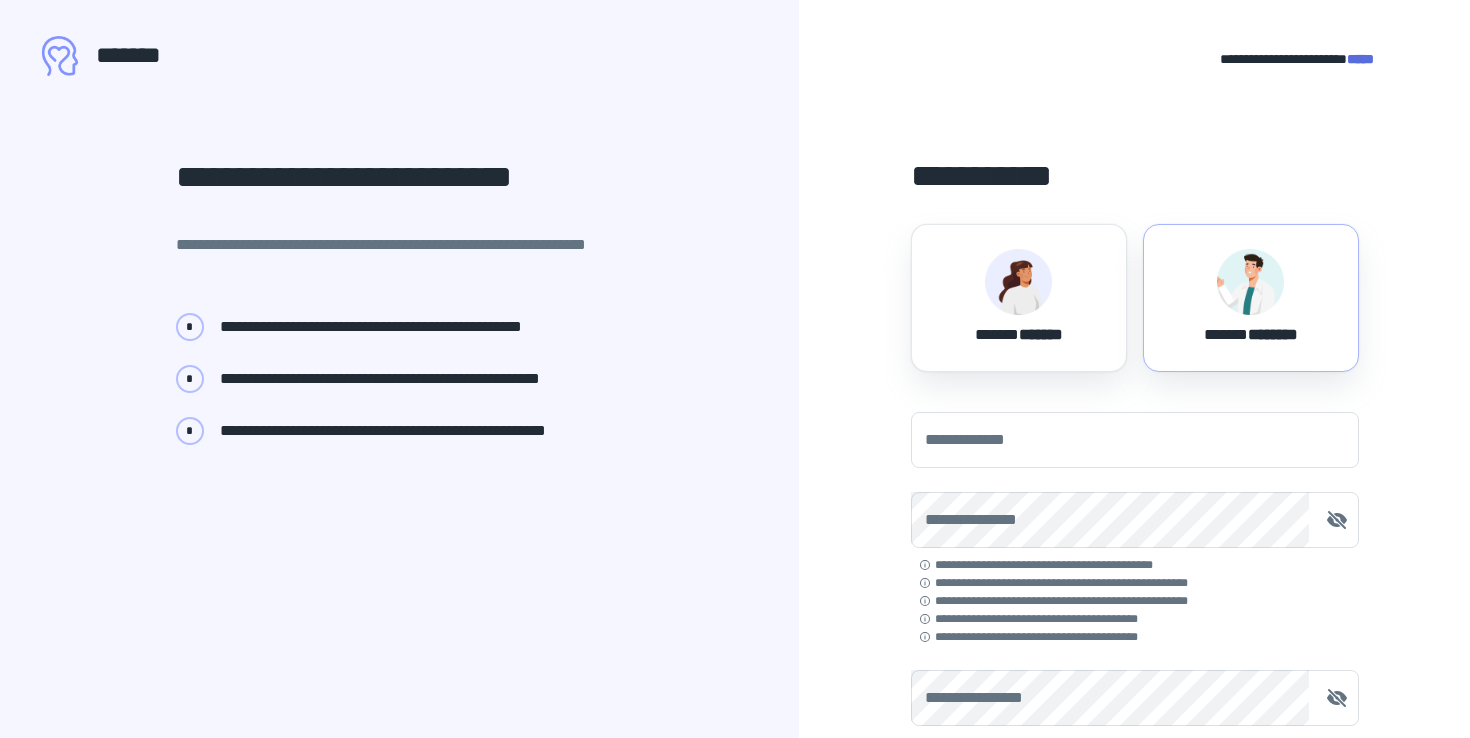 scroll, scrollTop: 0, scrollLeft: 0, axis: both 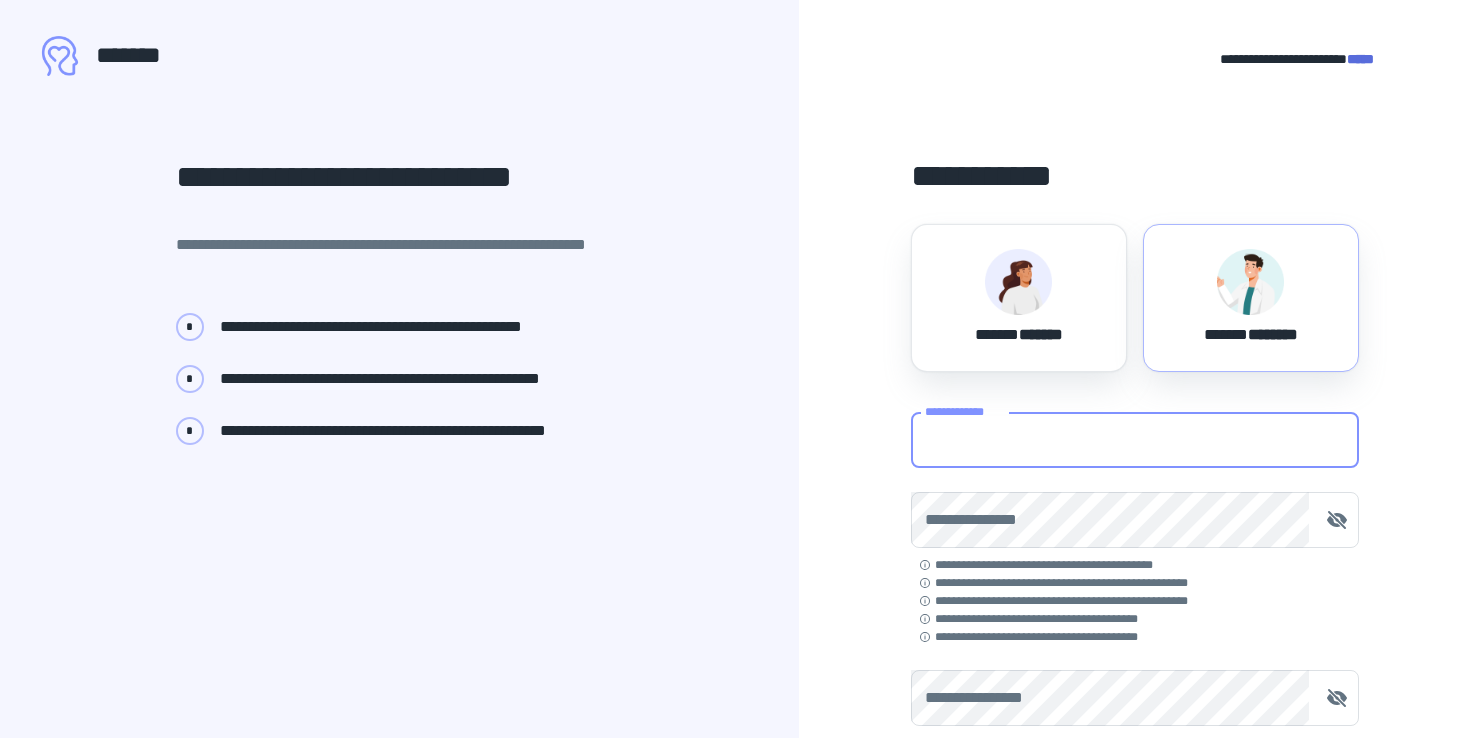 click on "**********" at bounding box center [1135, 440] 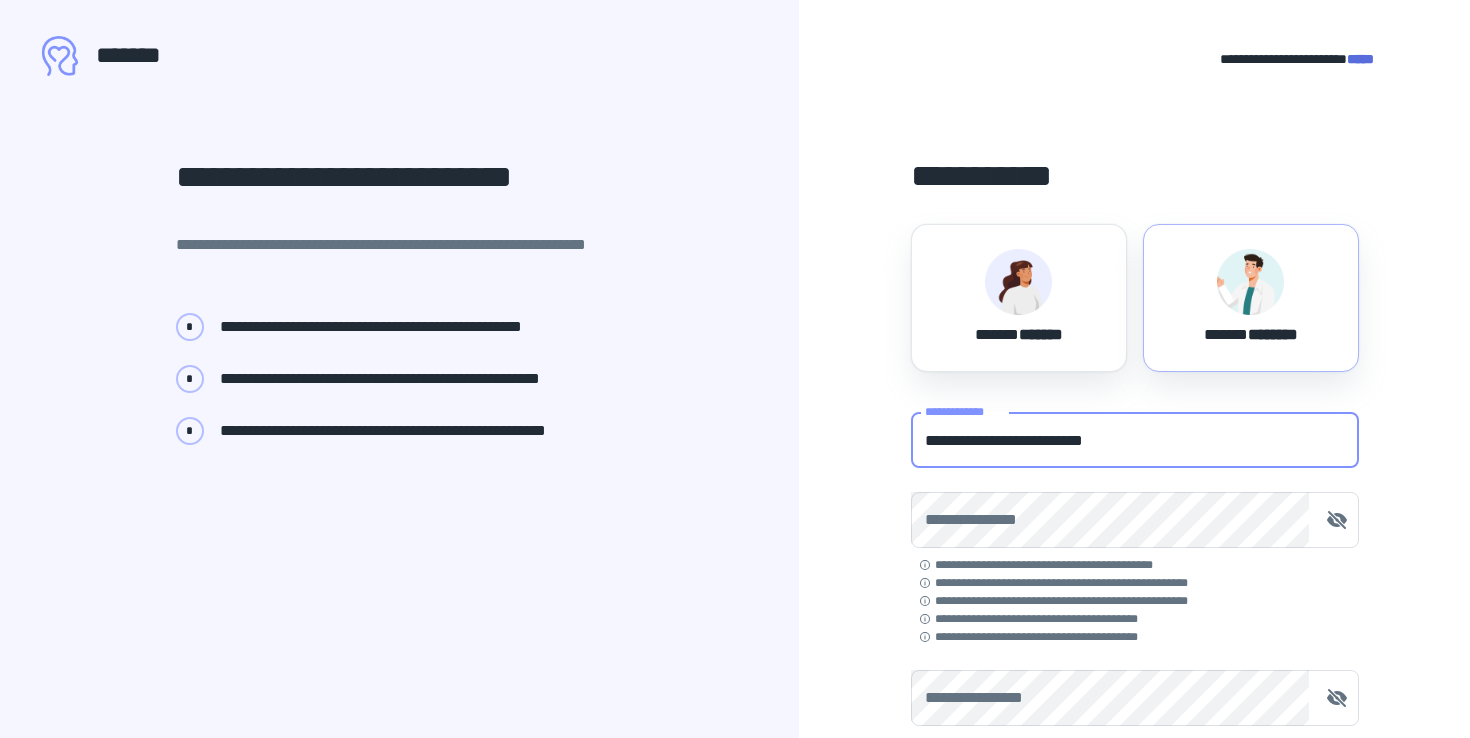 type on "**********" 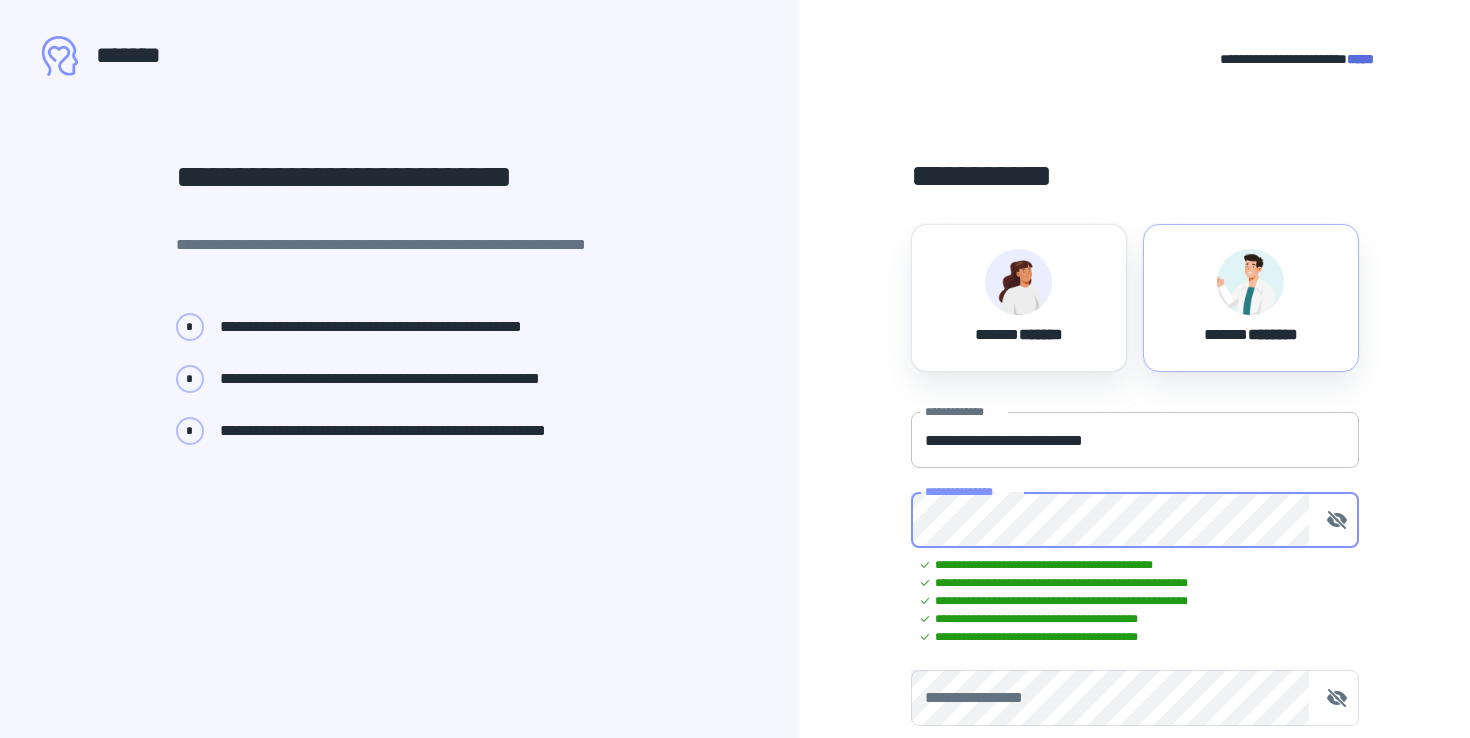 type 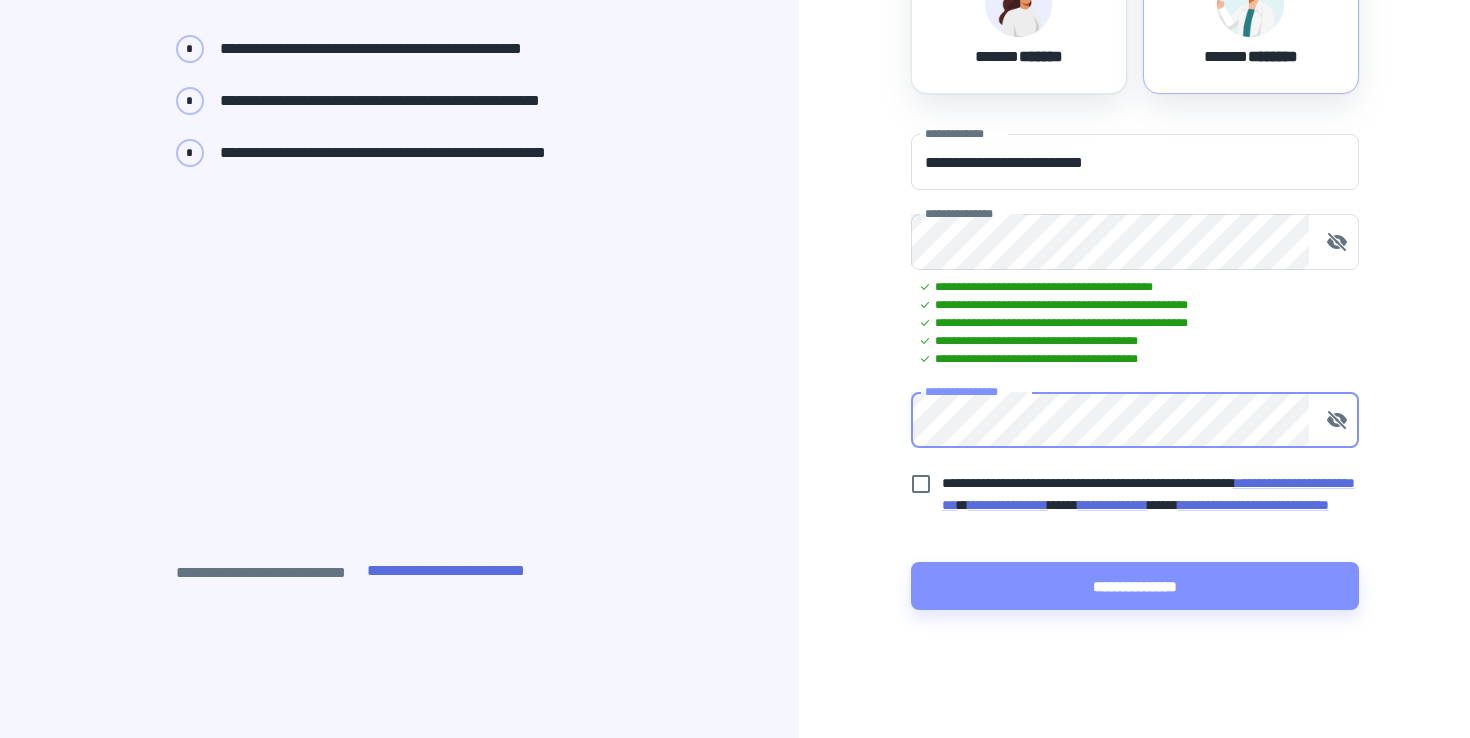 scroll, scrollTop: 278, scrollLeft: 0, axis: vertical 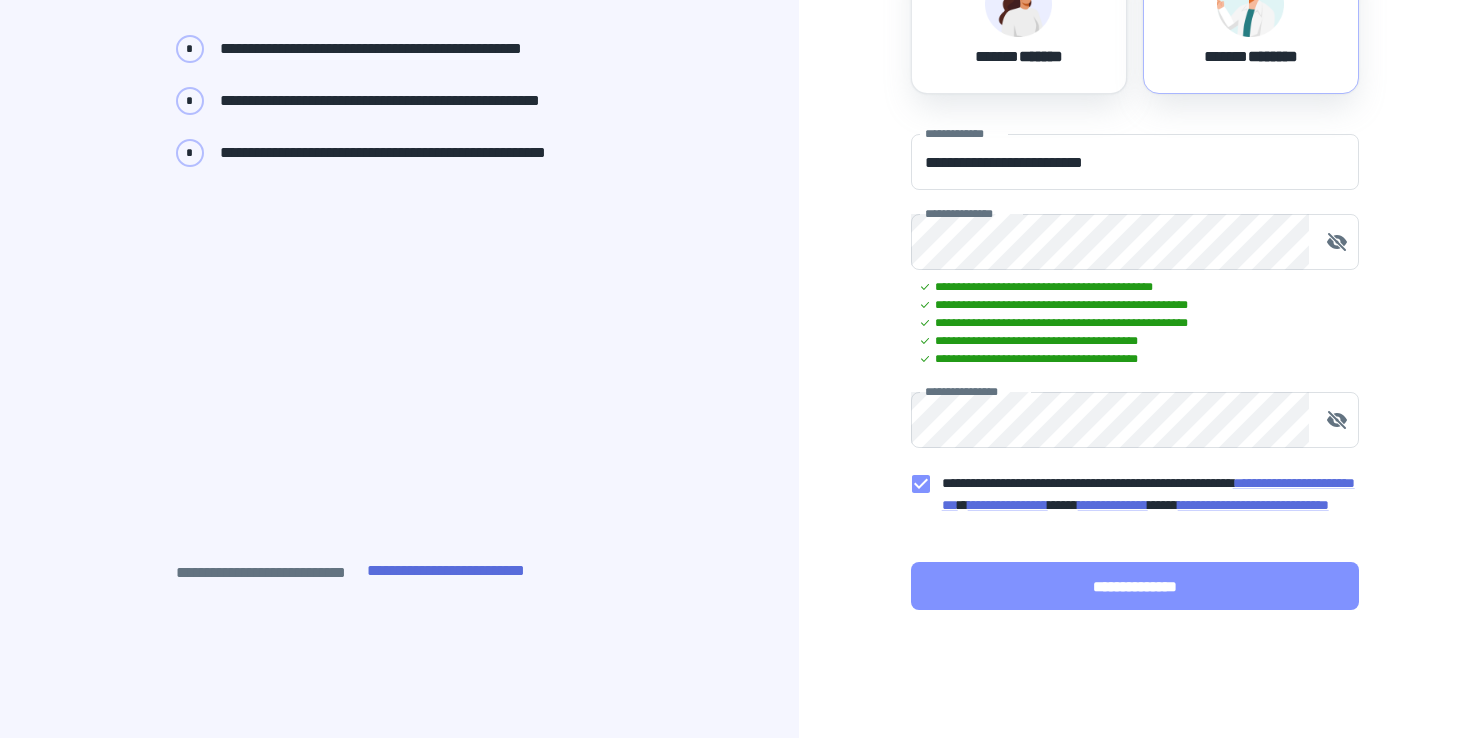 click on "**********" at bounding box center (1135, 586) 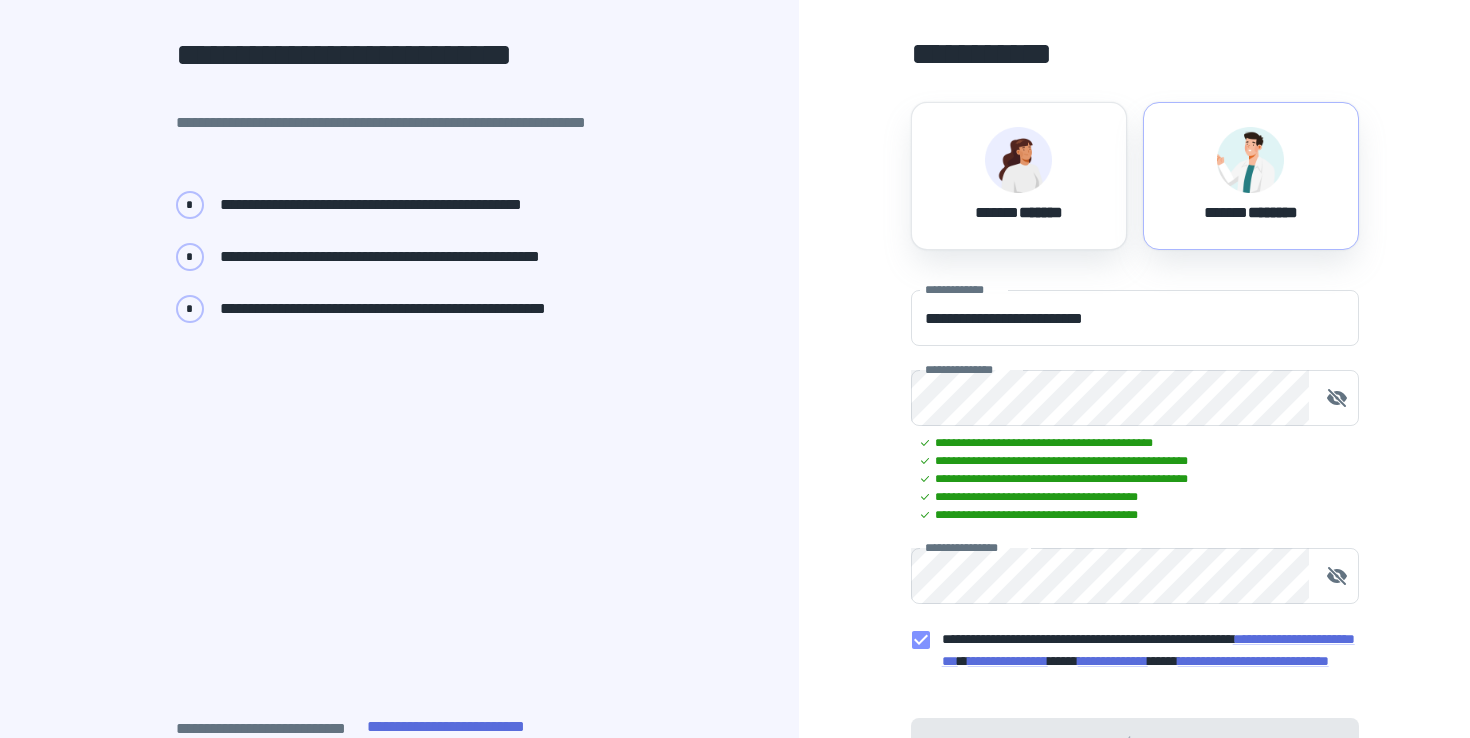 scroll, scrollTop: 123, scrollLeft: 0, axis: vertical 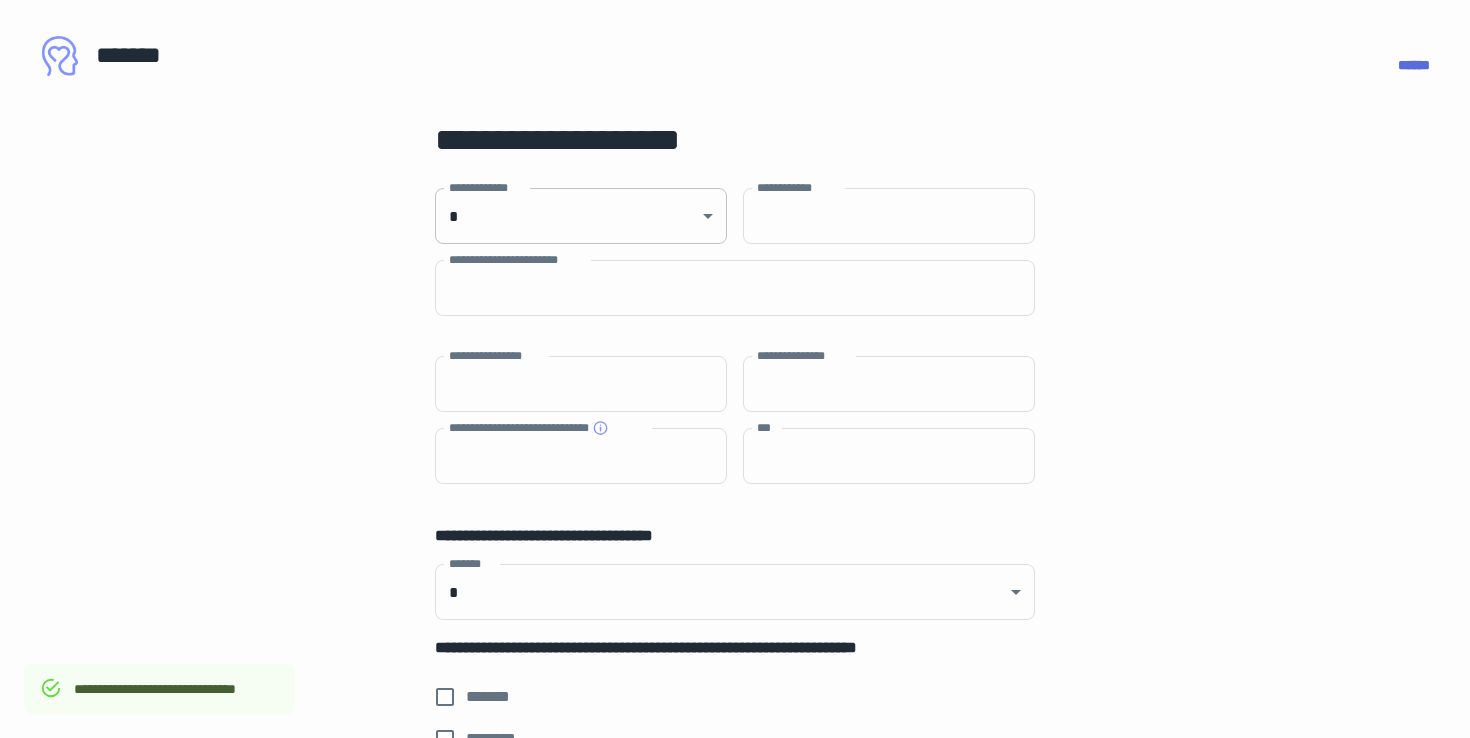 click on "**********" at bounding box center [735, 369] 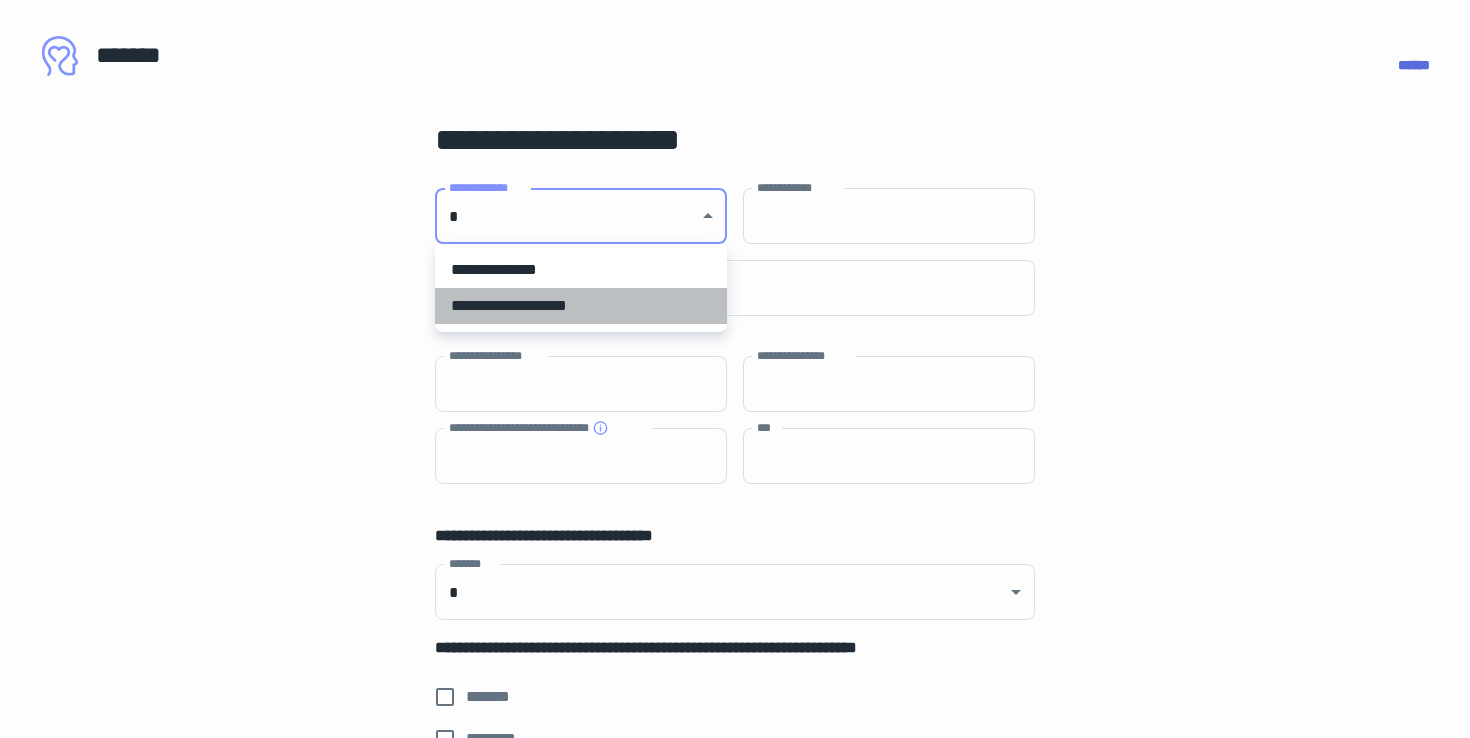 click on "**********" at bounding box center (581, 306) 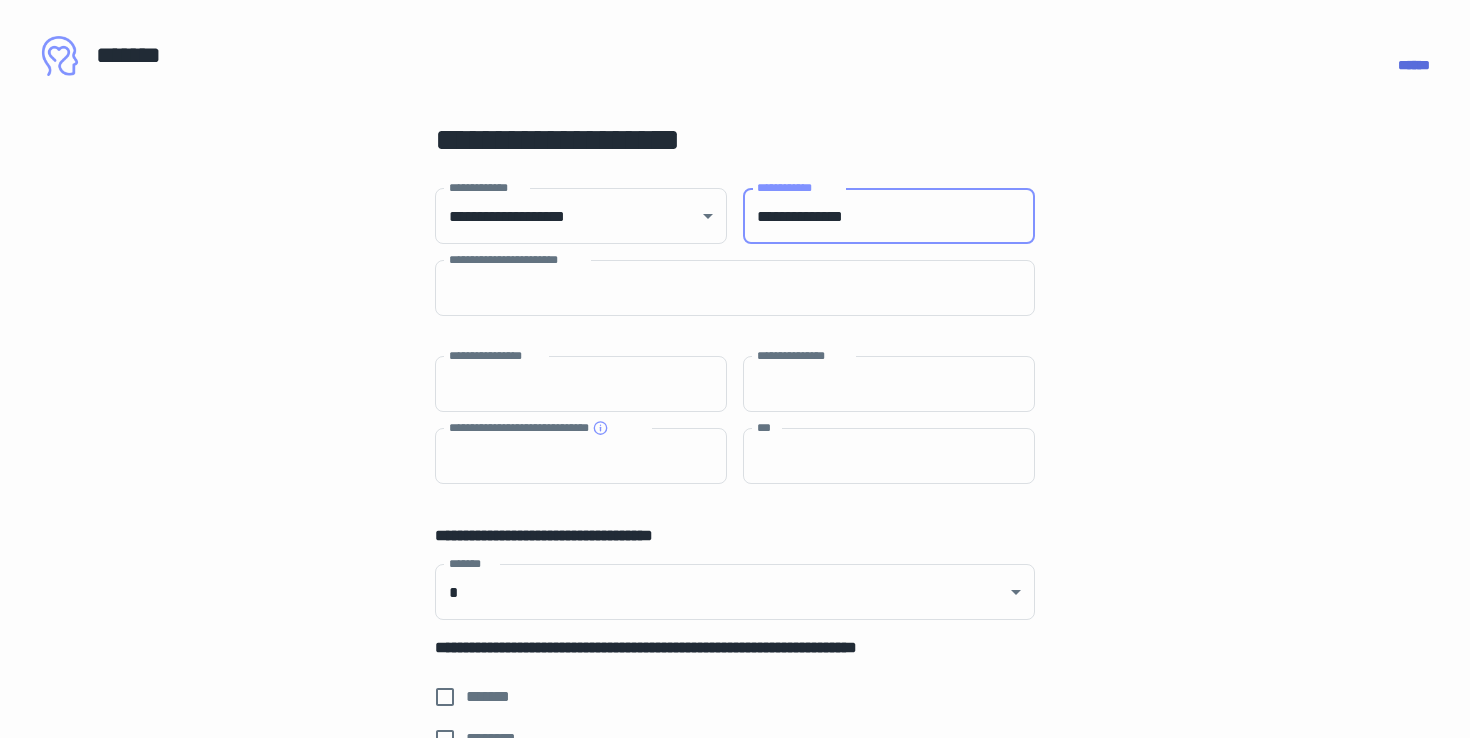 click on "**********" at bounding box center (889, 216) 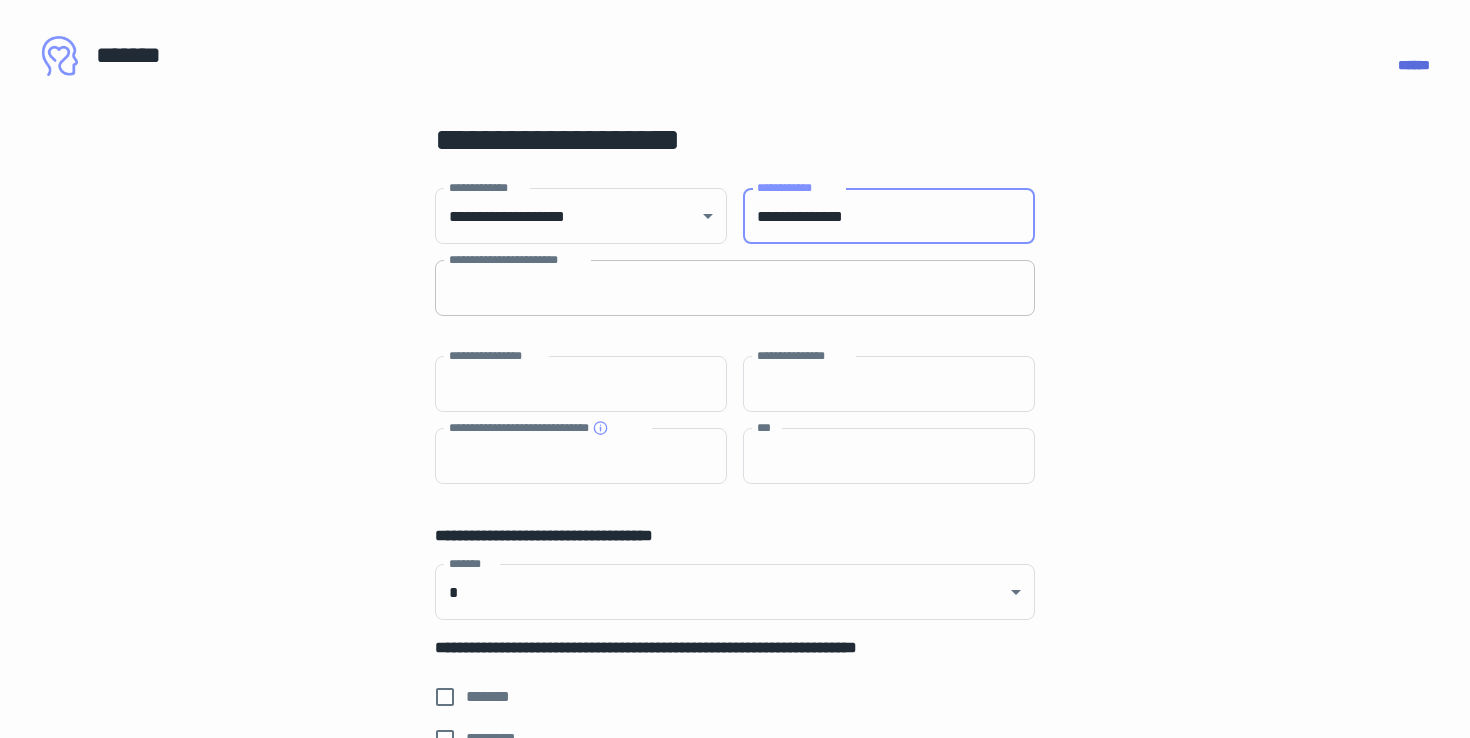 click on "**********" at bounding box center [735, 288] 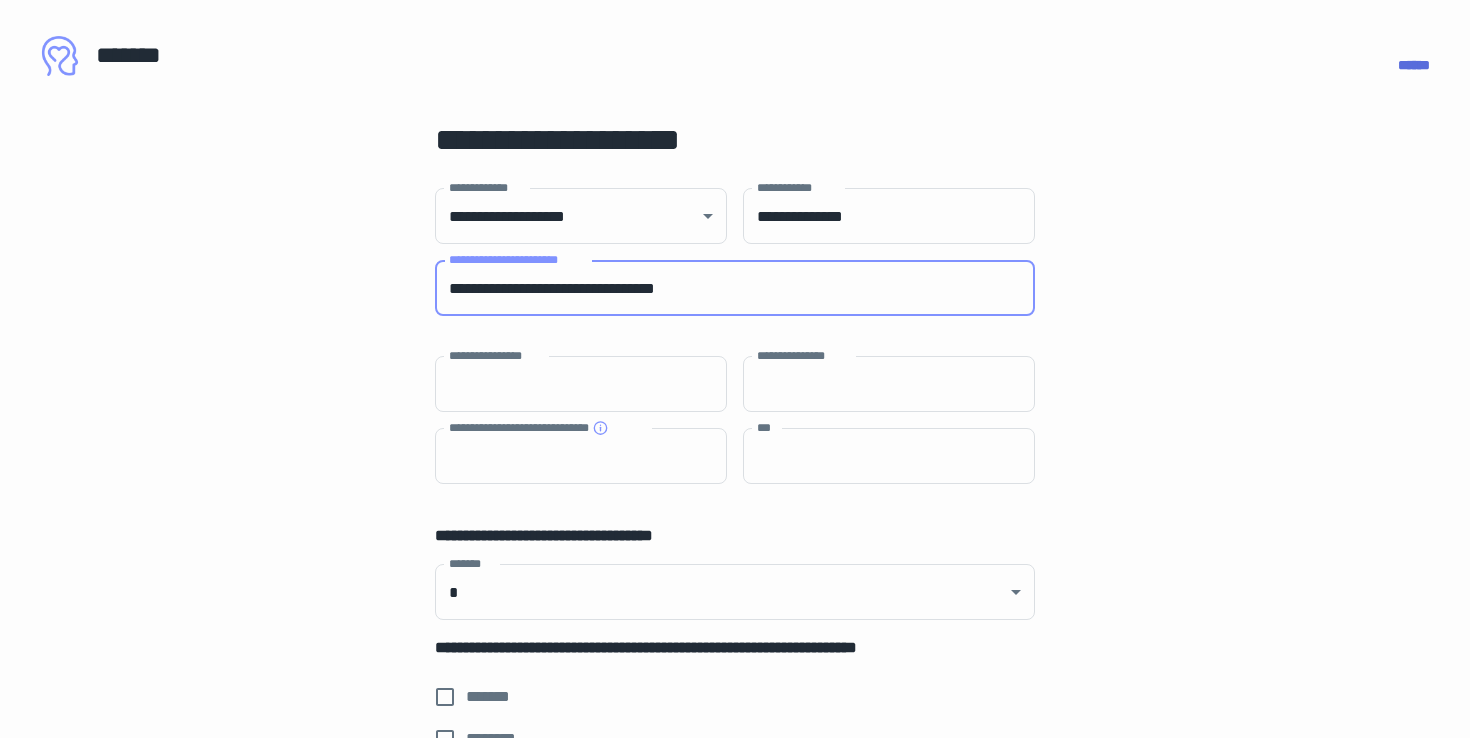 type on "**********" 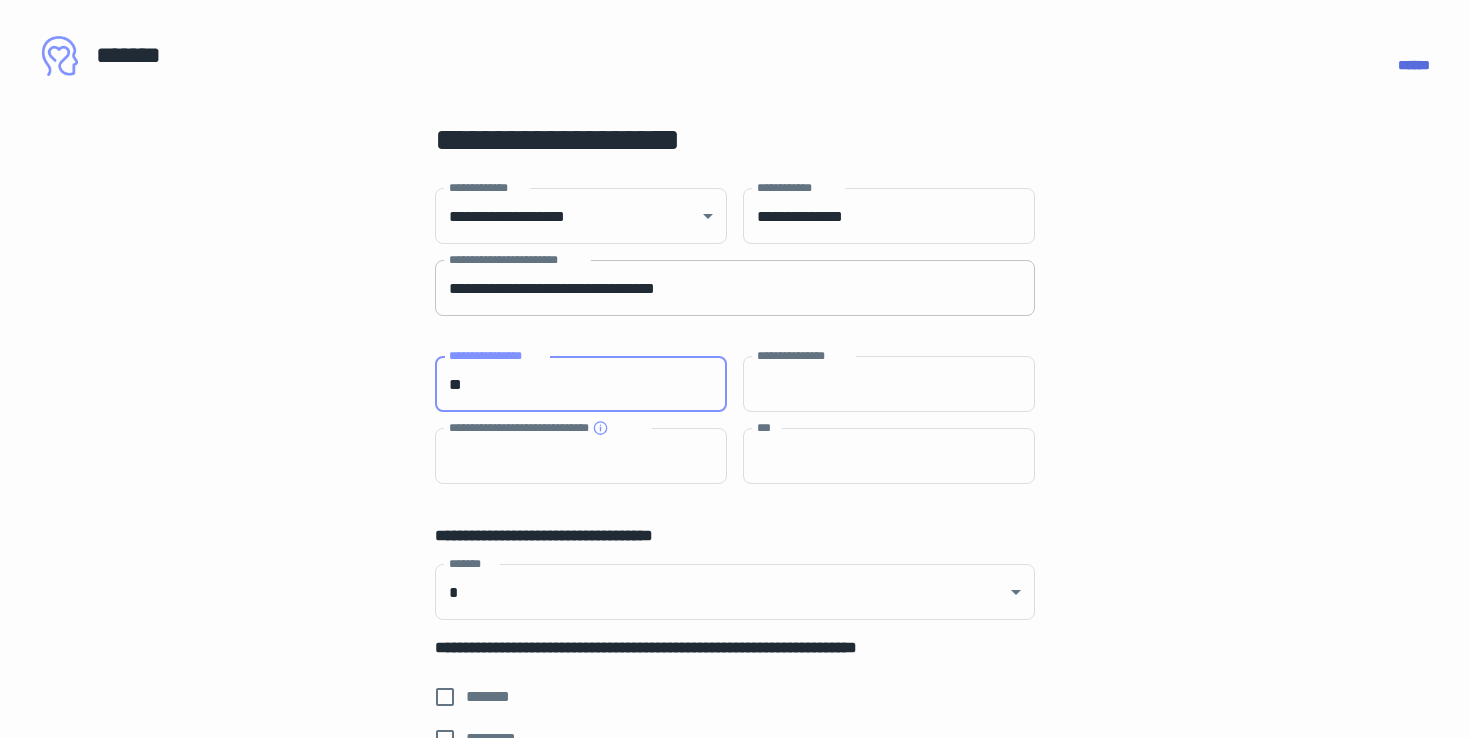type on "*" 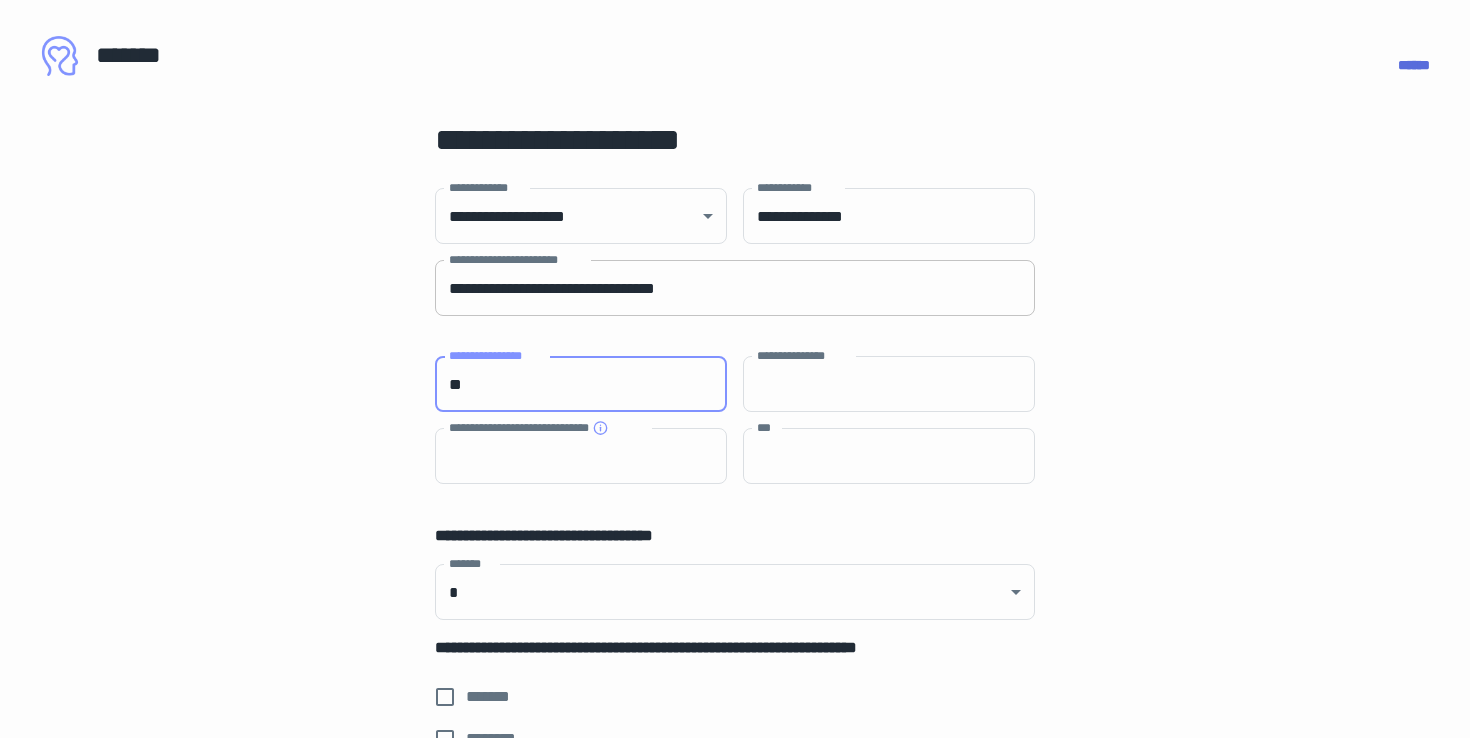 type on "*" 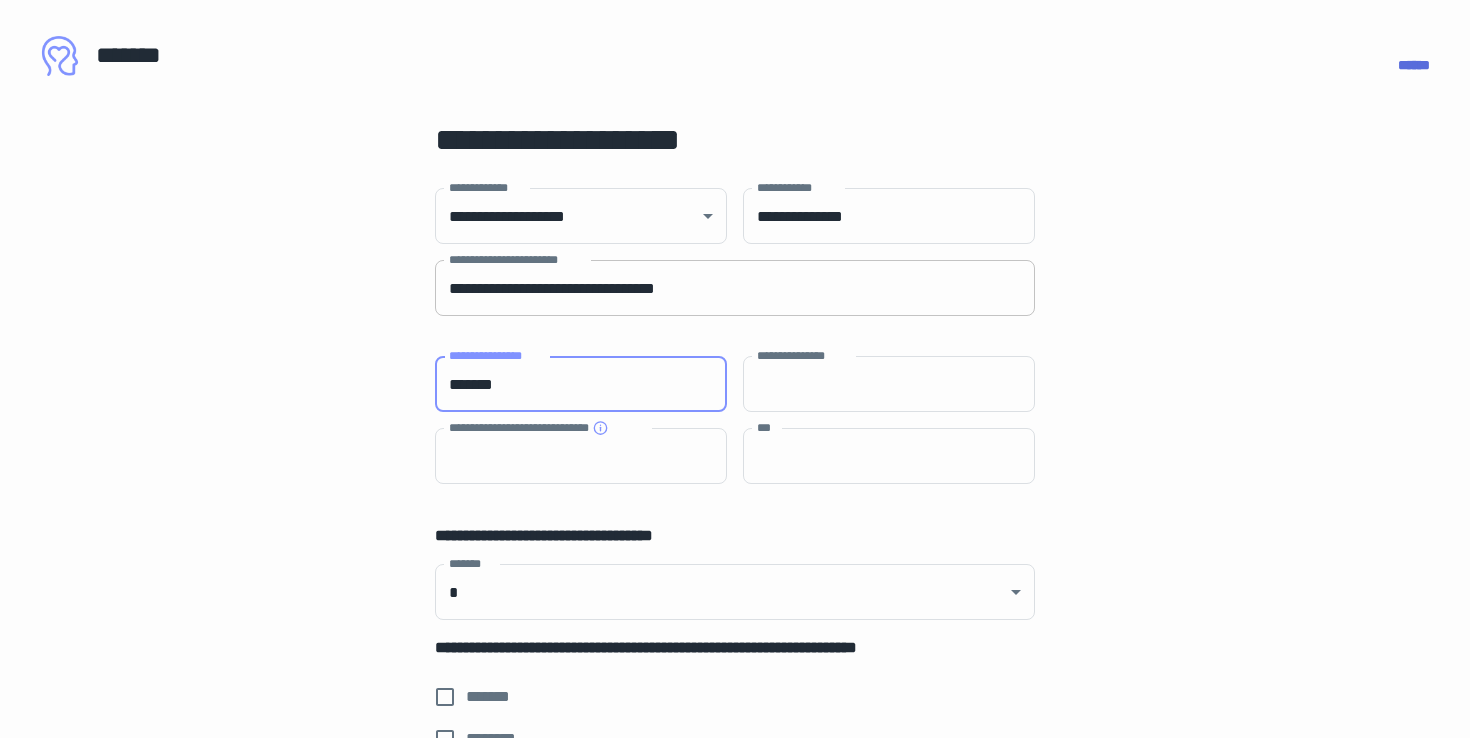 type on "*******" 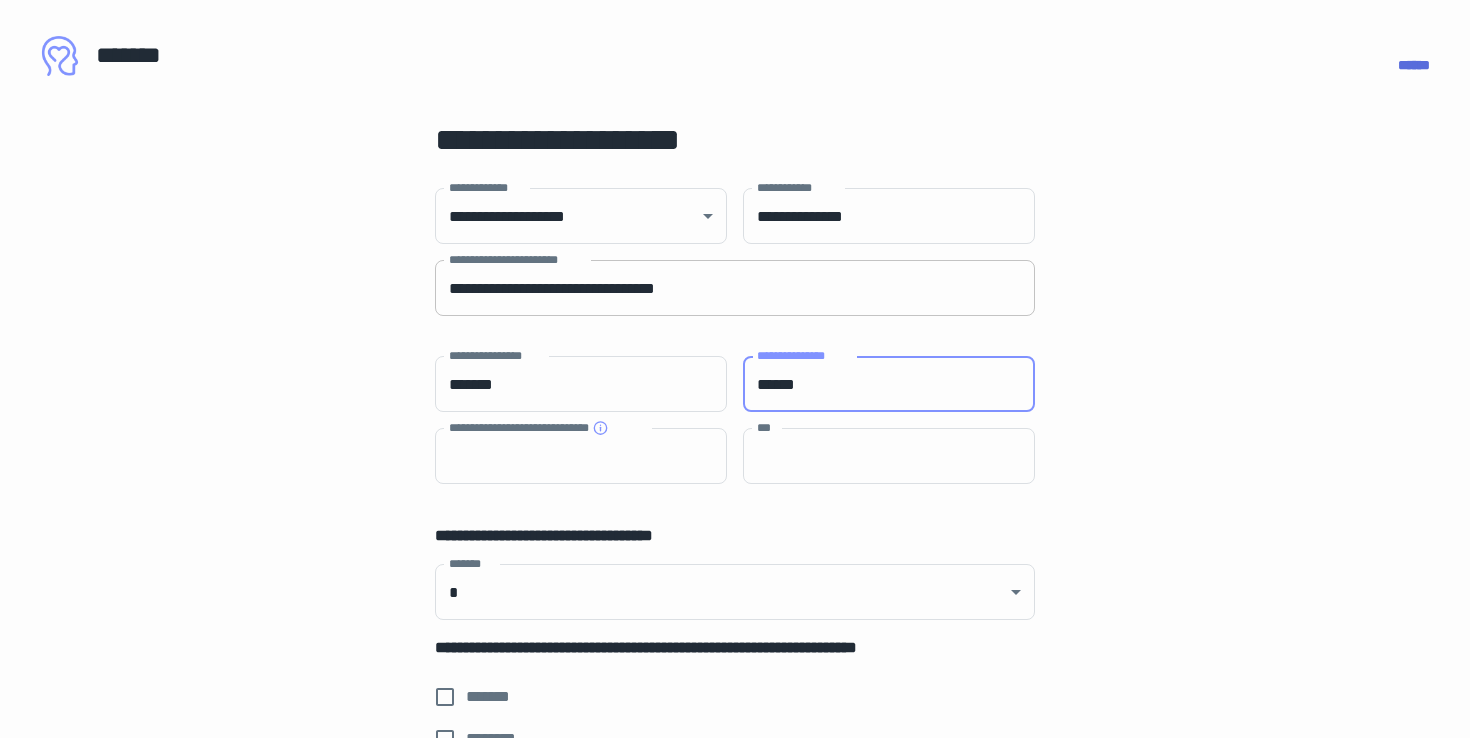 type on "******" 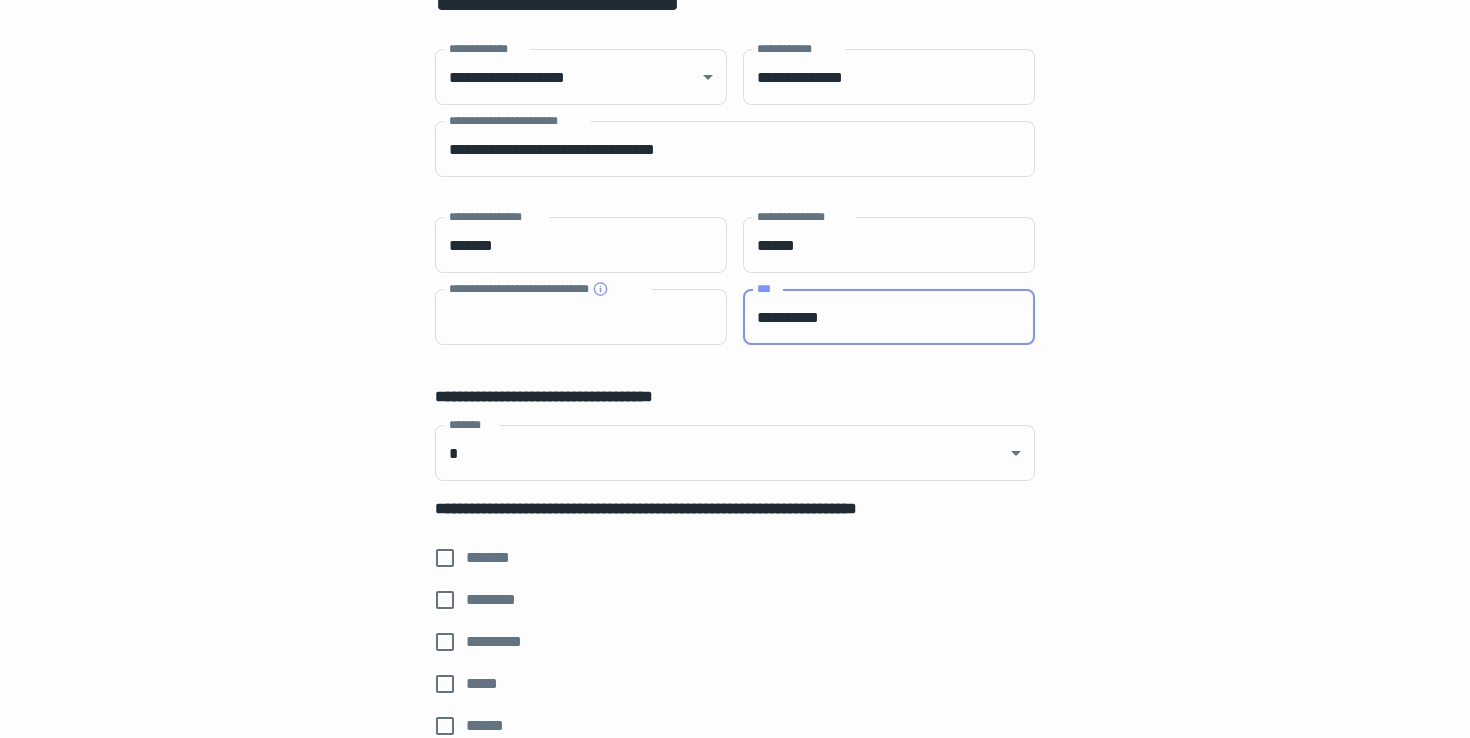 scroll, scrollTop: 210, scrollLeft: 0, axis: vertical 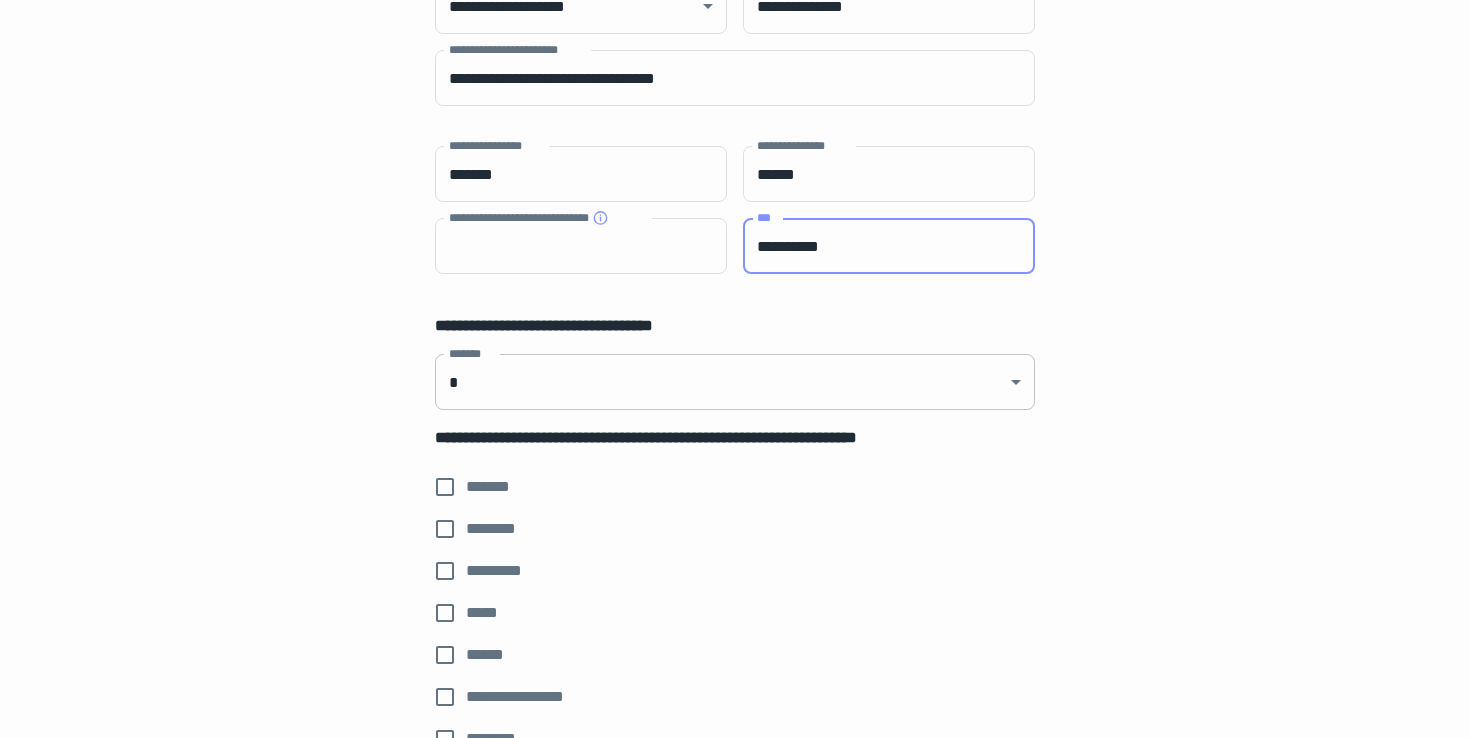 type on "**********" 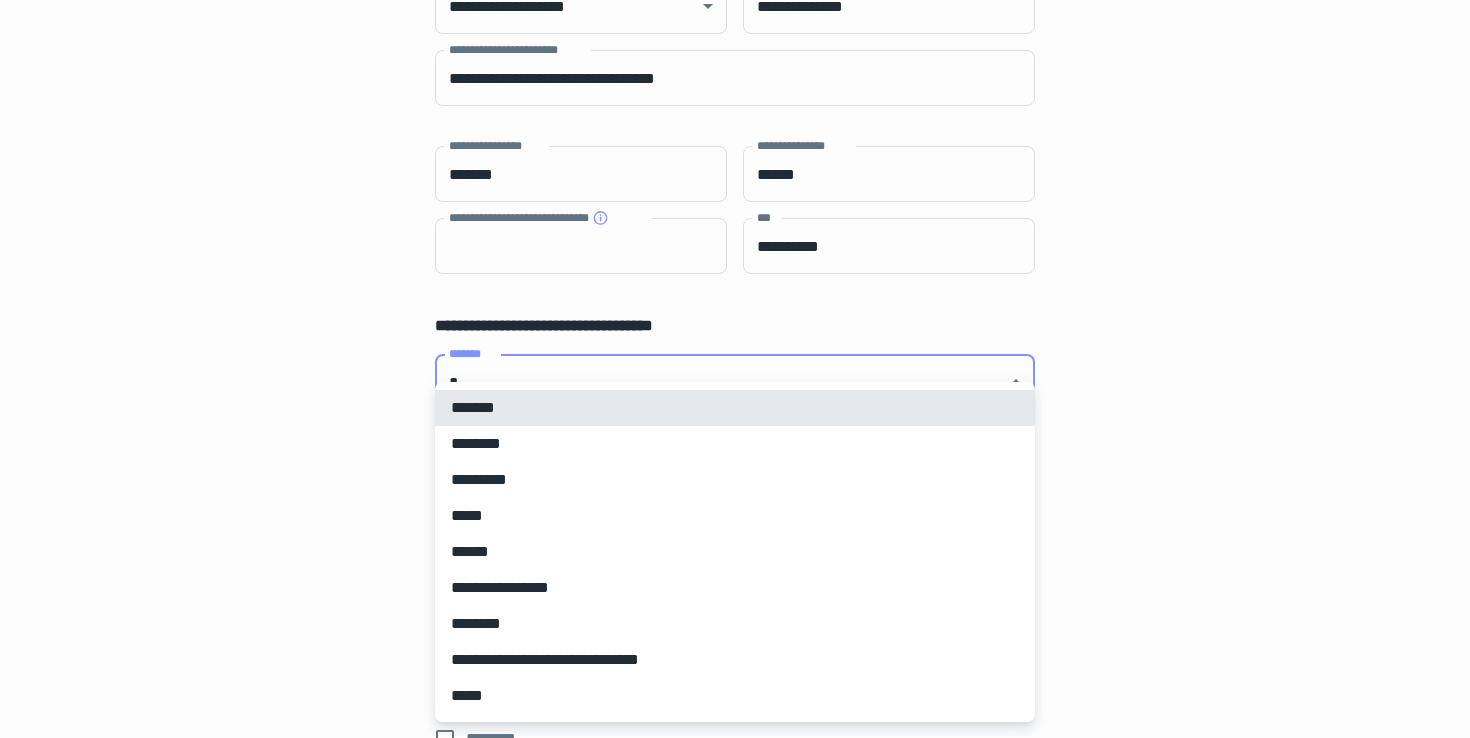 click on "**********" at bounding box center (735, 159) 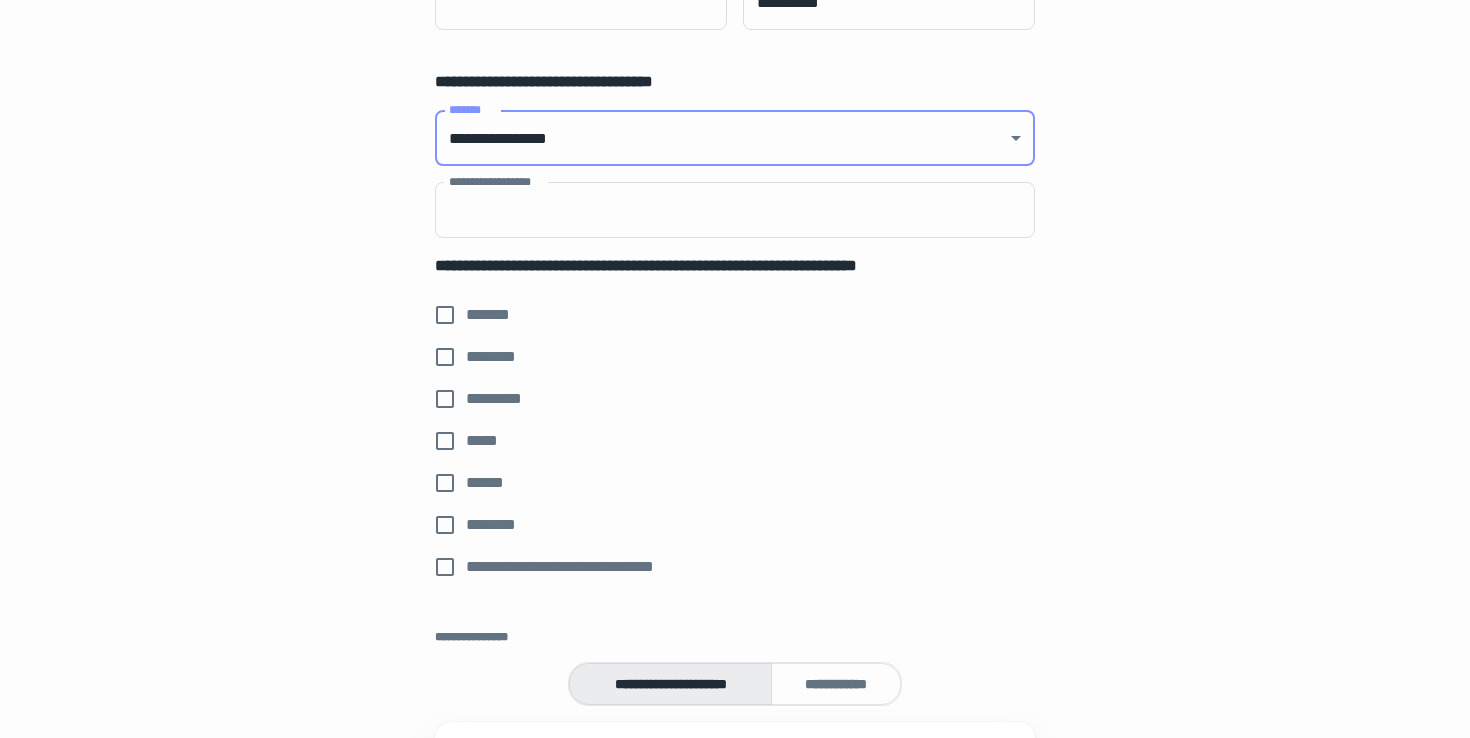 scroll, scrollTop: 480, scrollLeft: 0, axis: vertical 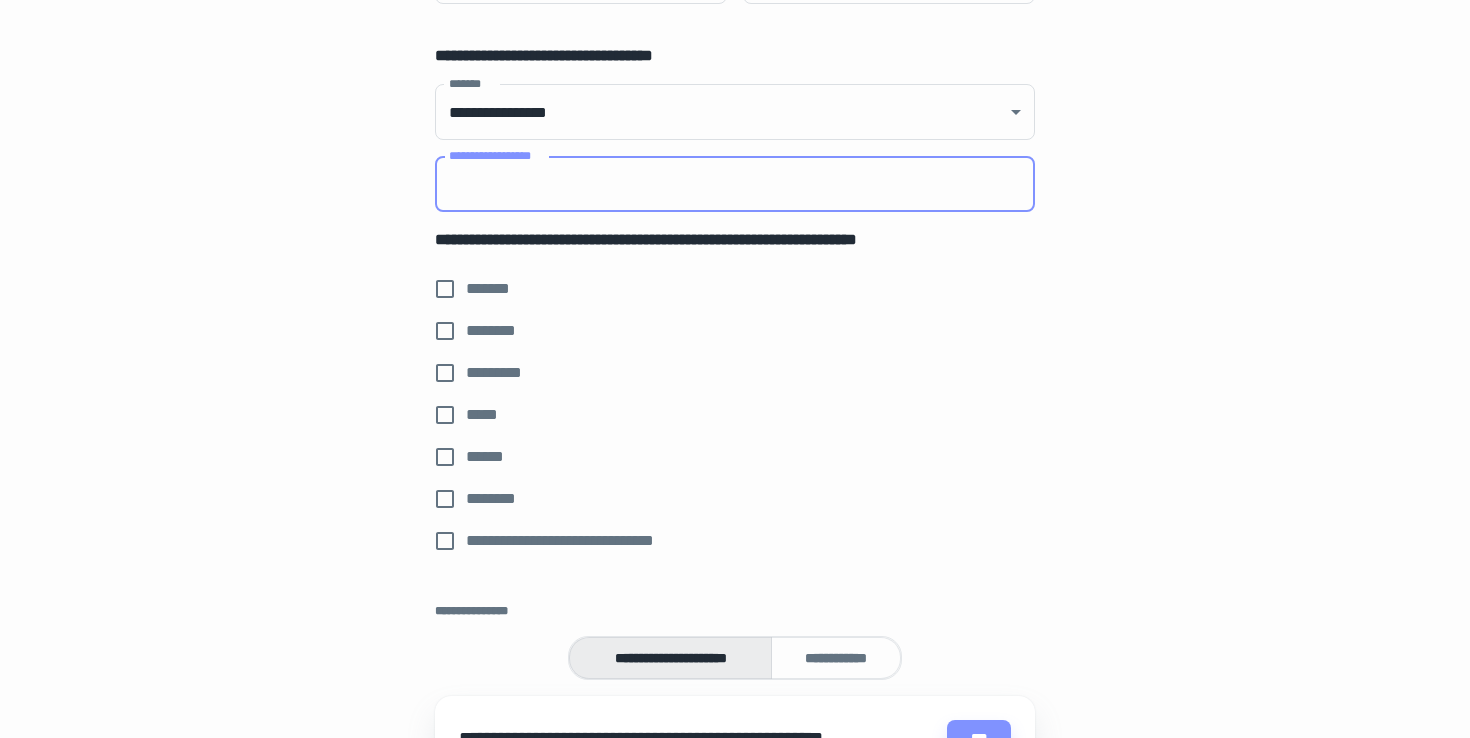 click on "**********" at bounding box center [735, 184] 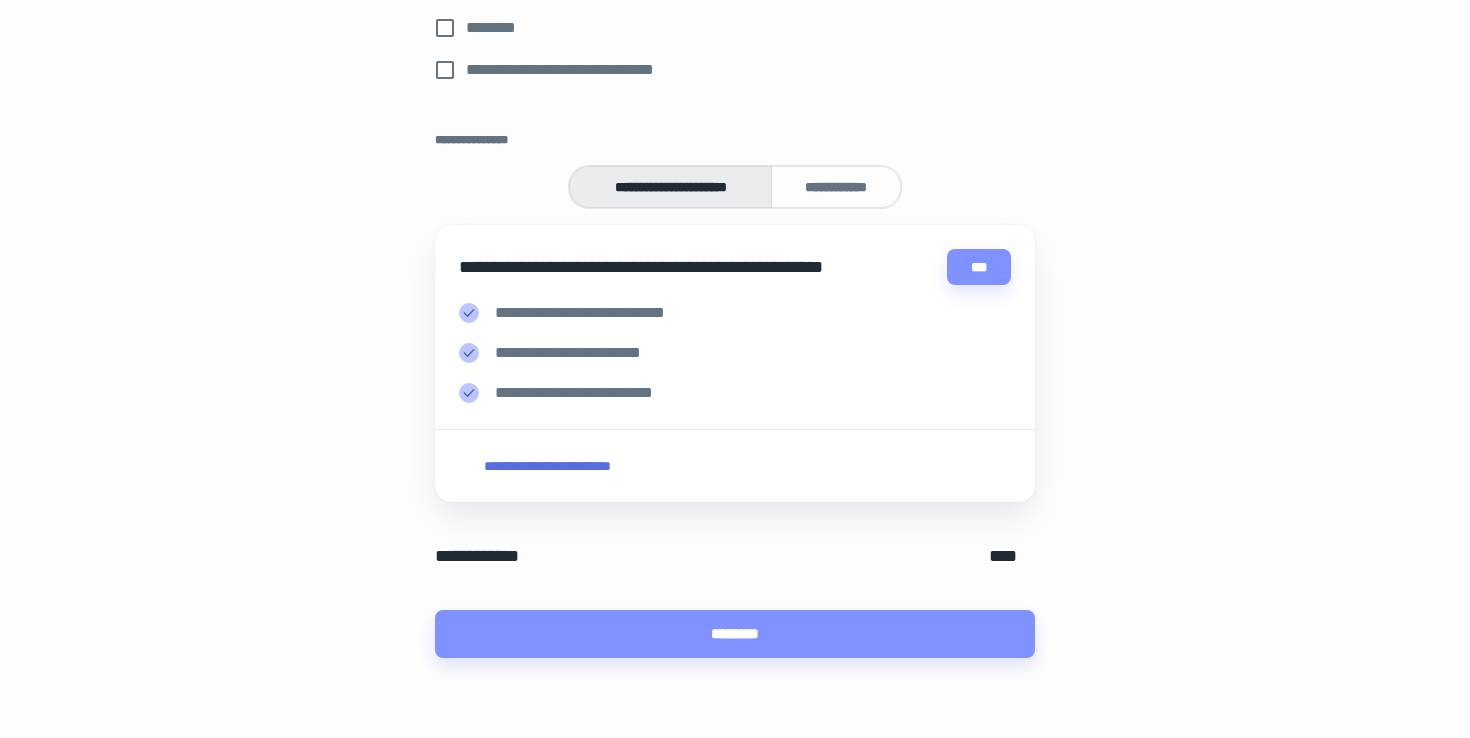 scroll, scrollTop: 951, scrollLeft: 0, axis: vertical 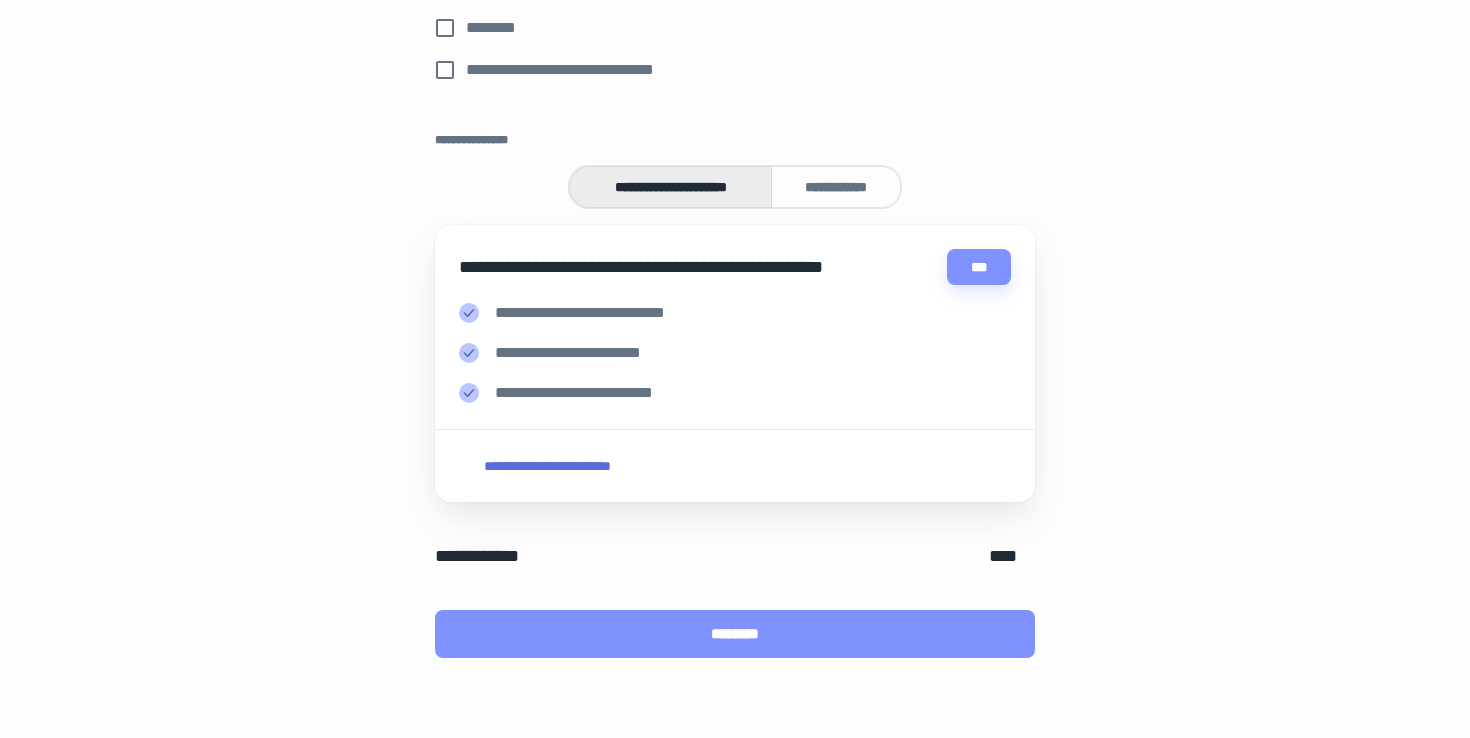 type on "**********" 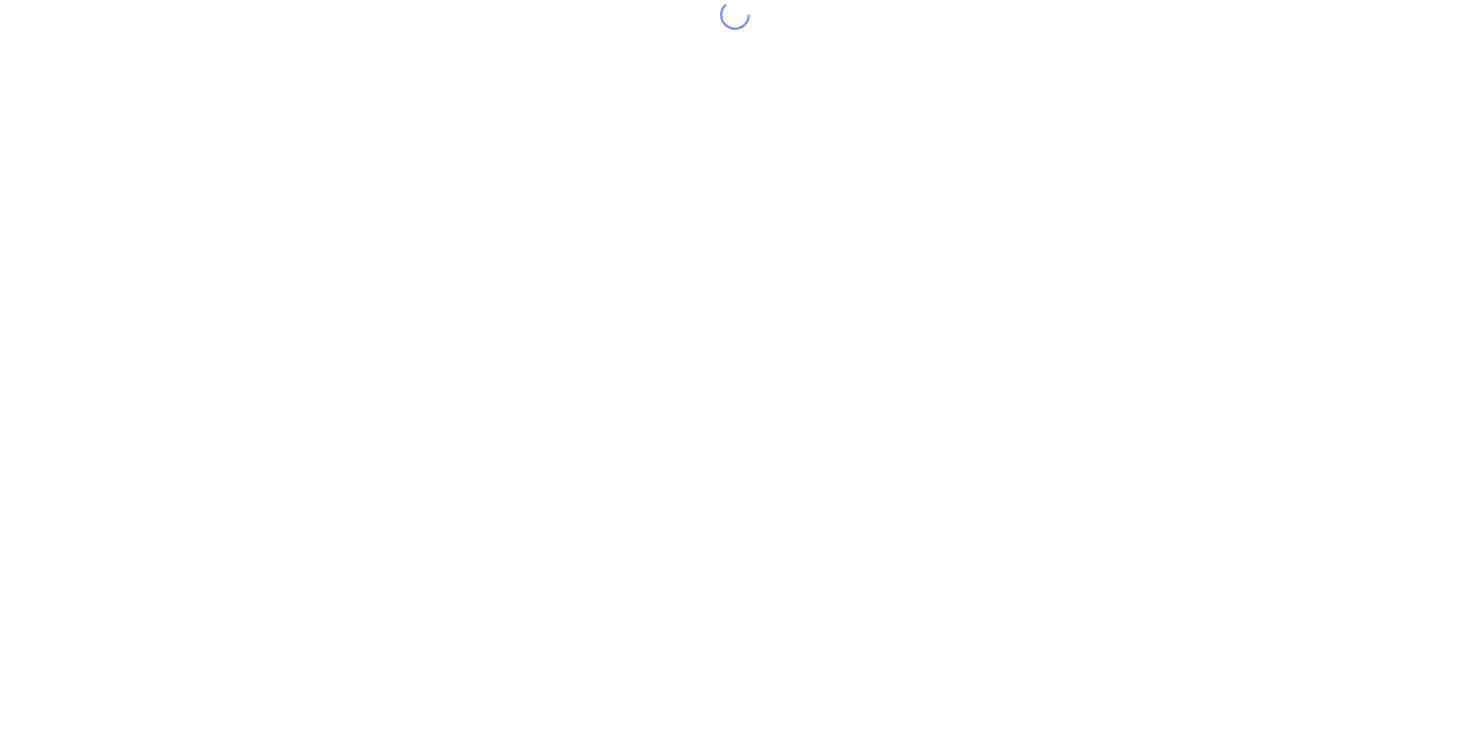 scroll, scrollTop: 0, scrollLeft: 0, axis: both 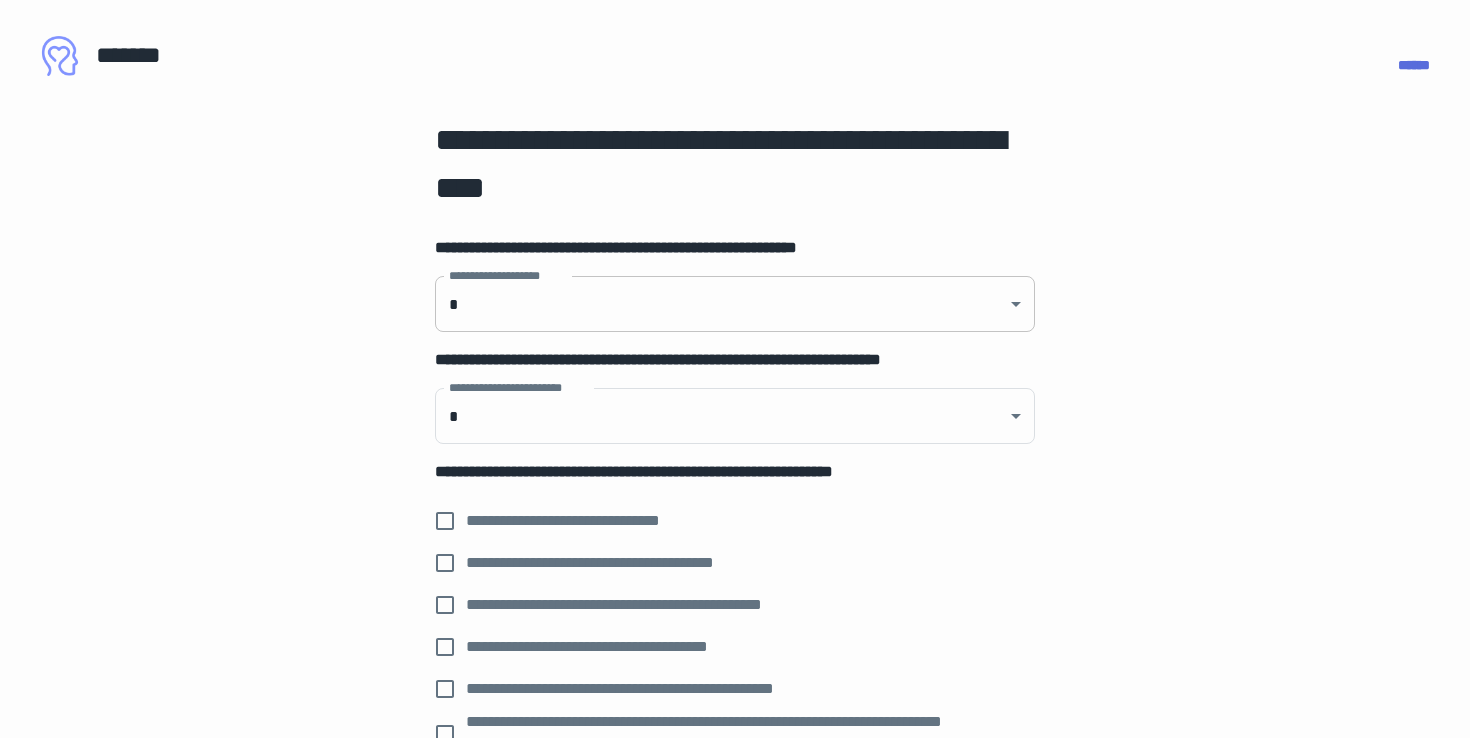 click on "**********" at bounding box center [735, 369] 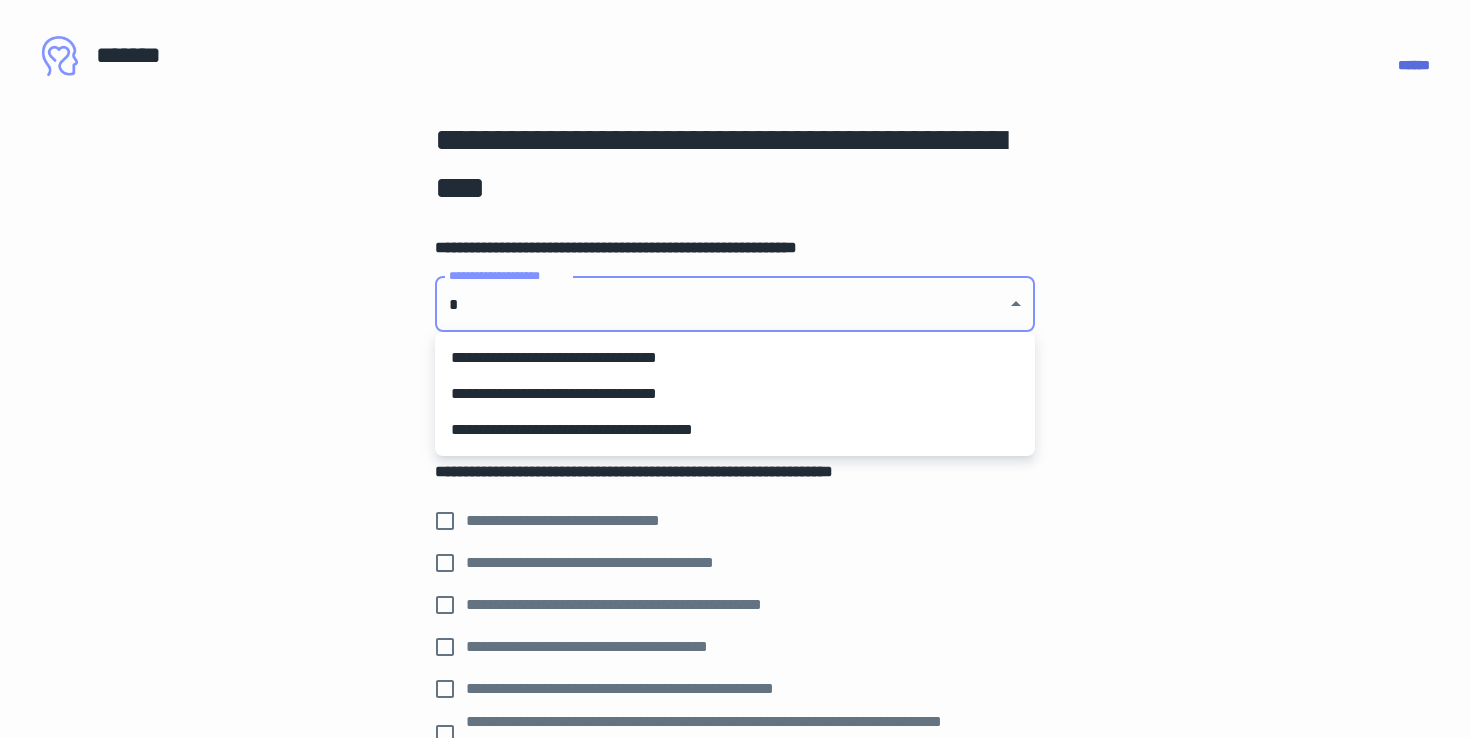 click on "**********" at bounding box center (735, 430) 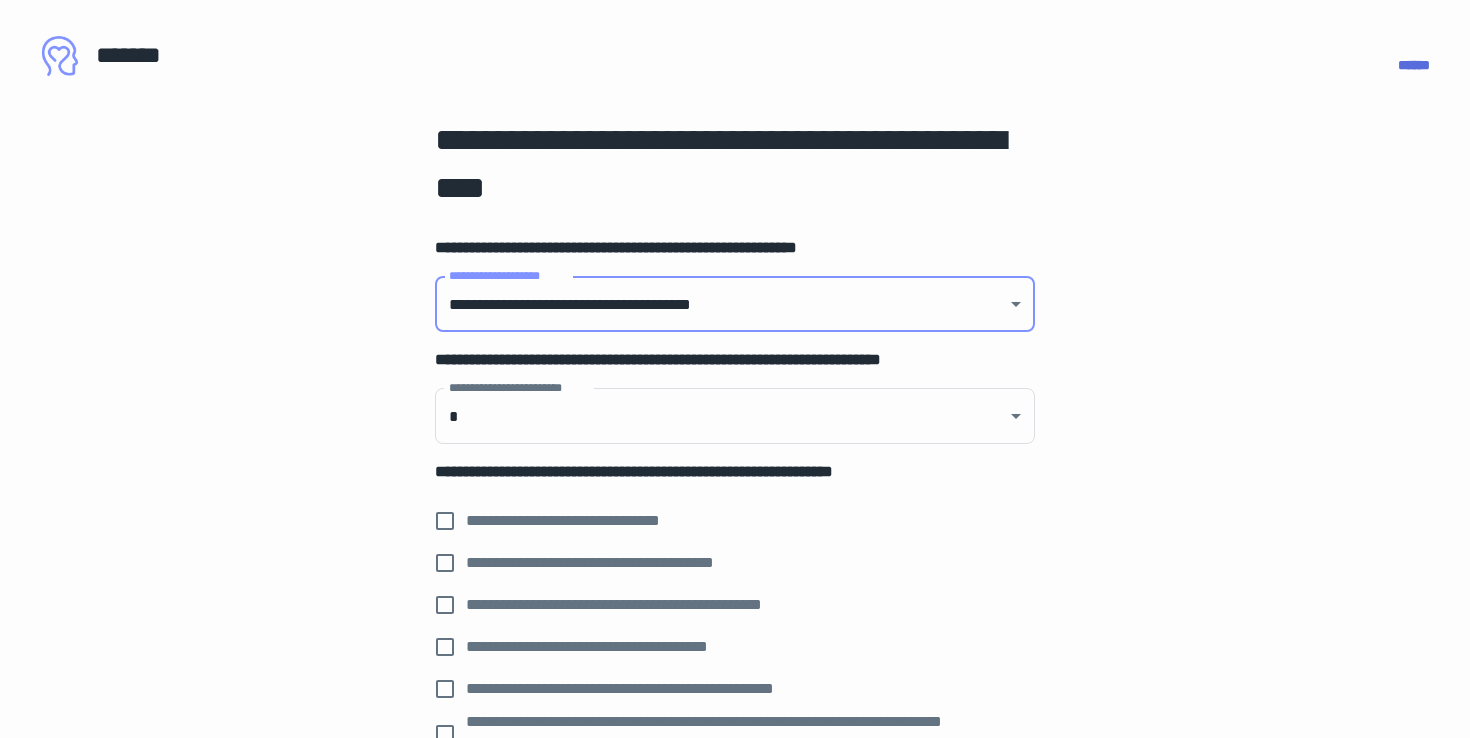 click on "**********" at bounding box center (735, 369) 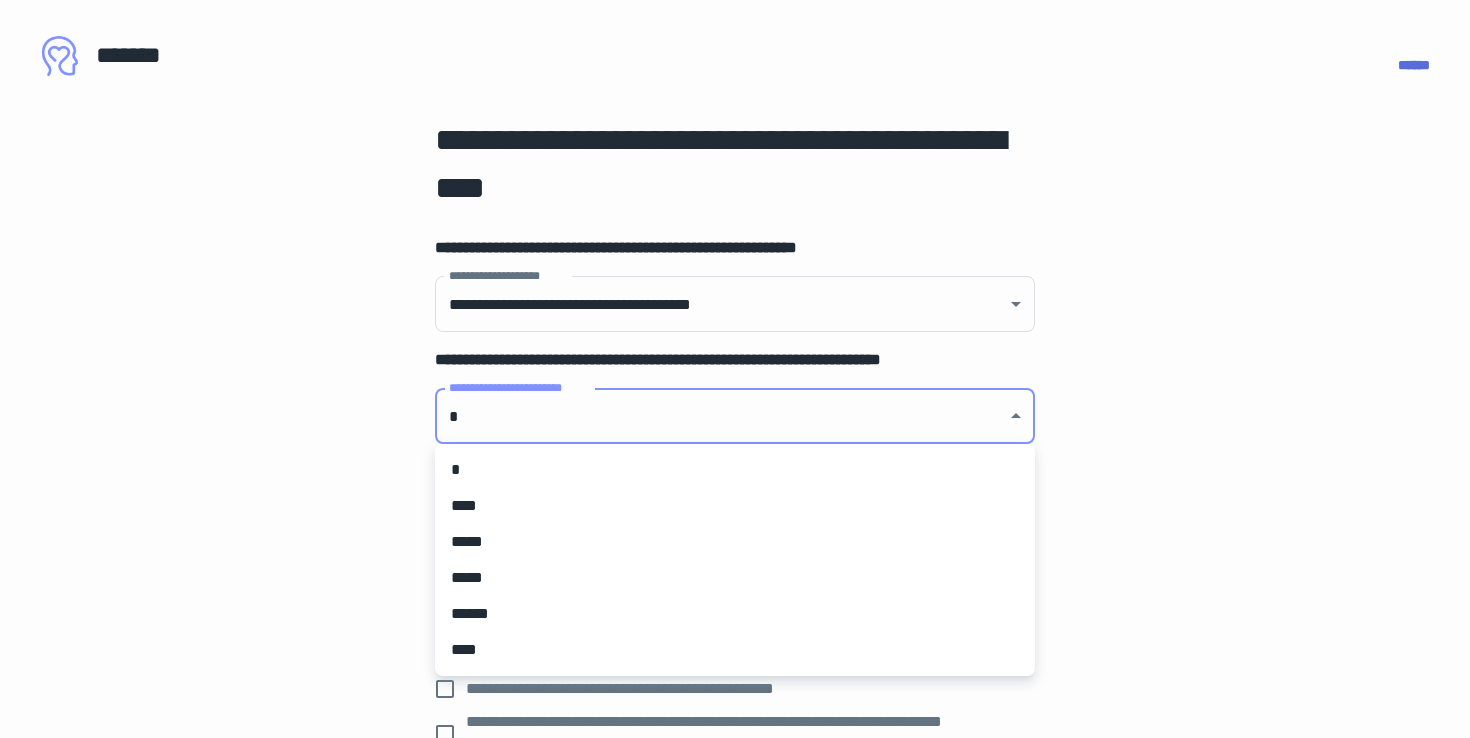 click on "****" at bounding box center [735, 506] 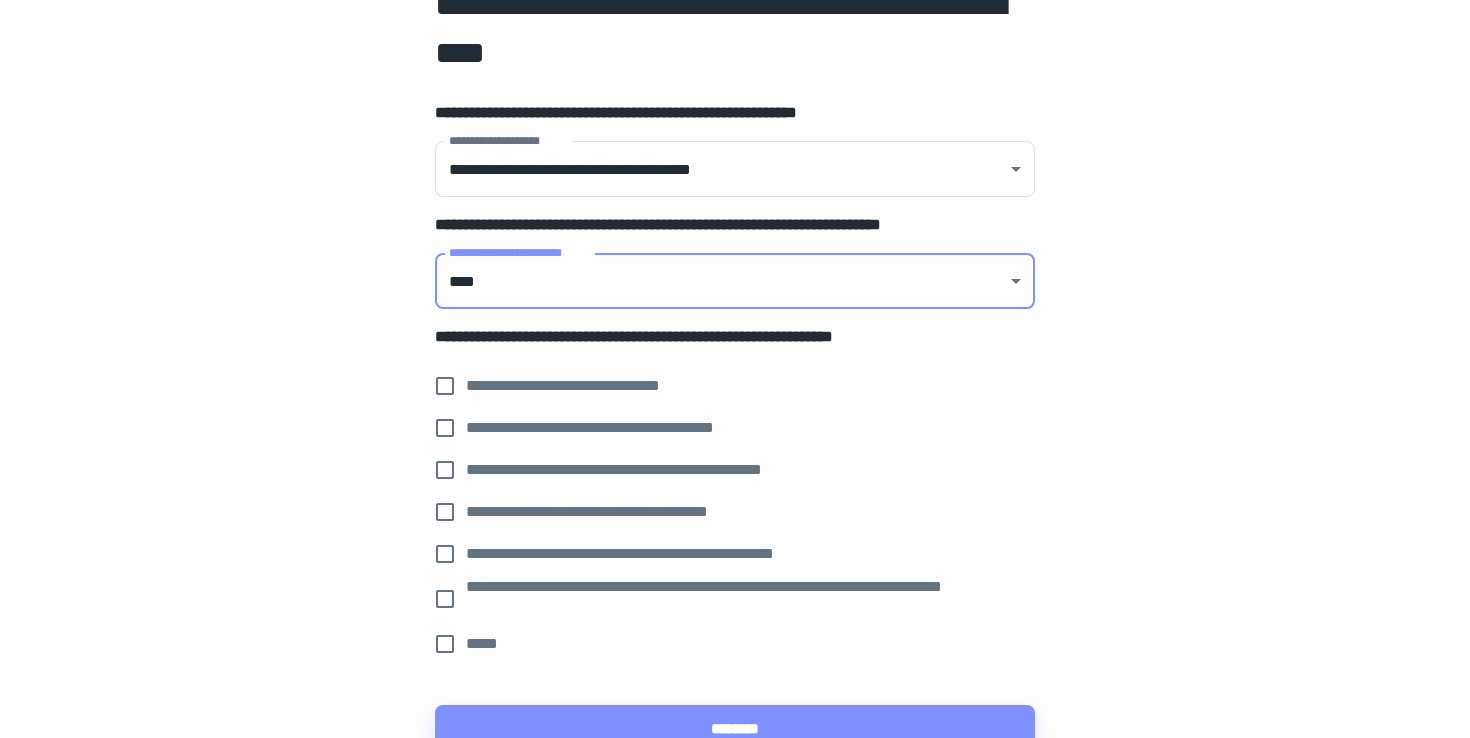 scroll, scrollTop: 165, scrollLeft: 0, axis: vertical 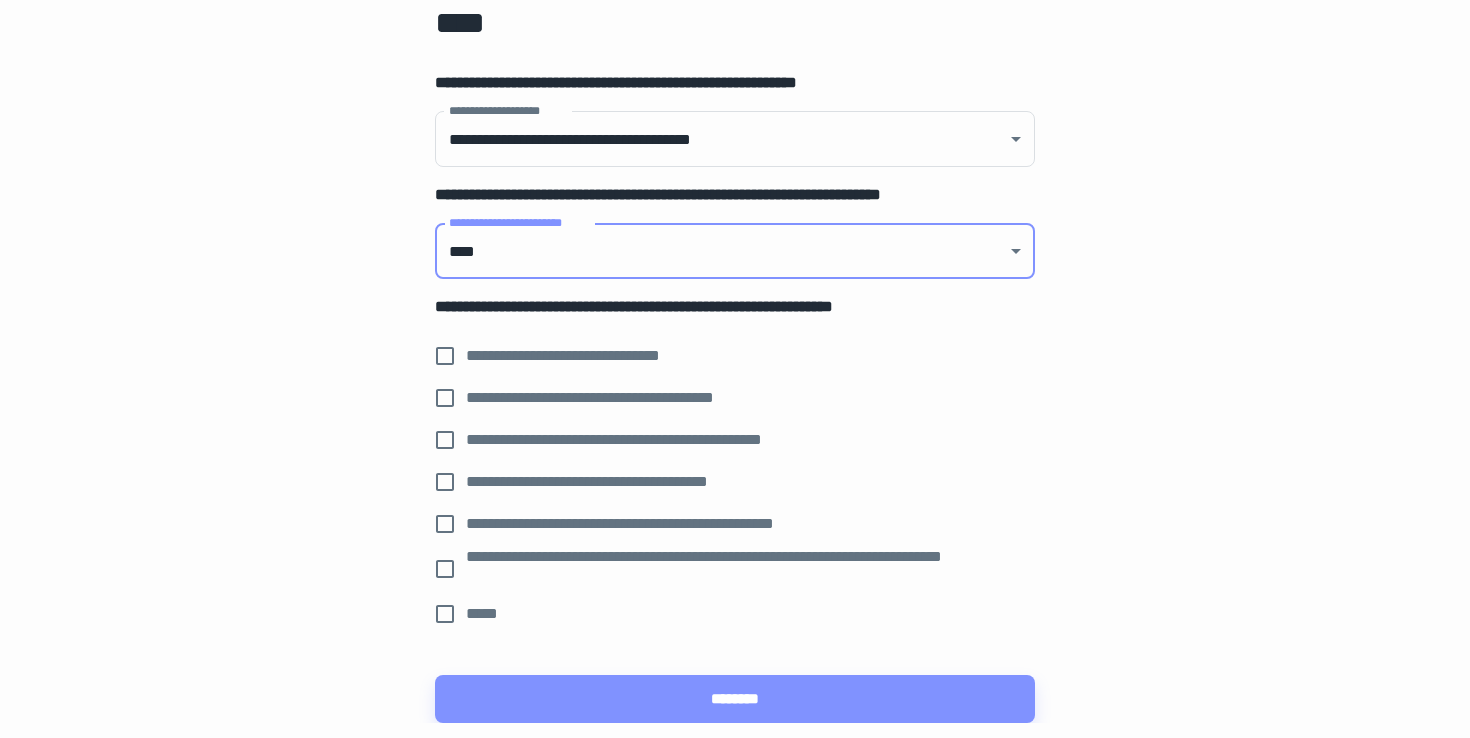 click on "**********" at bounding box center [585, 356] 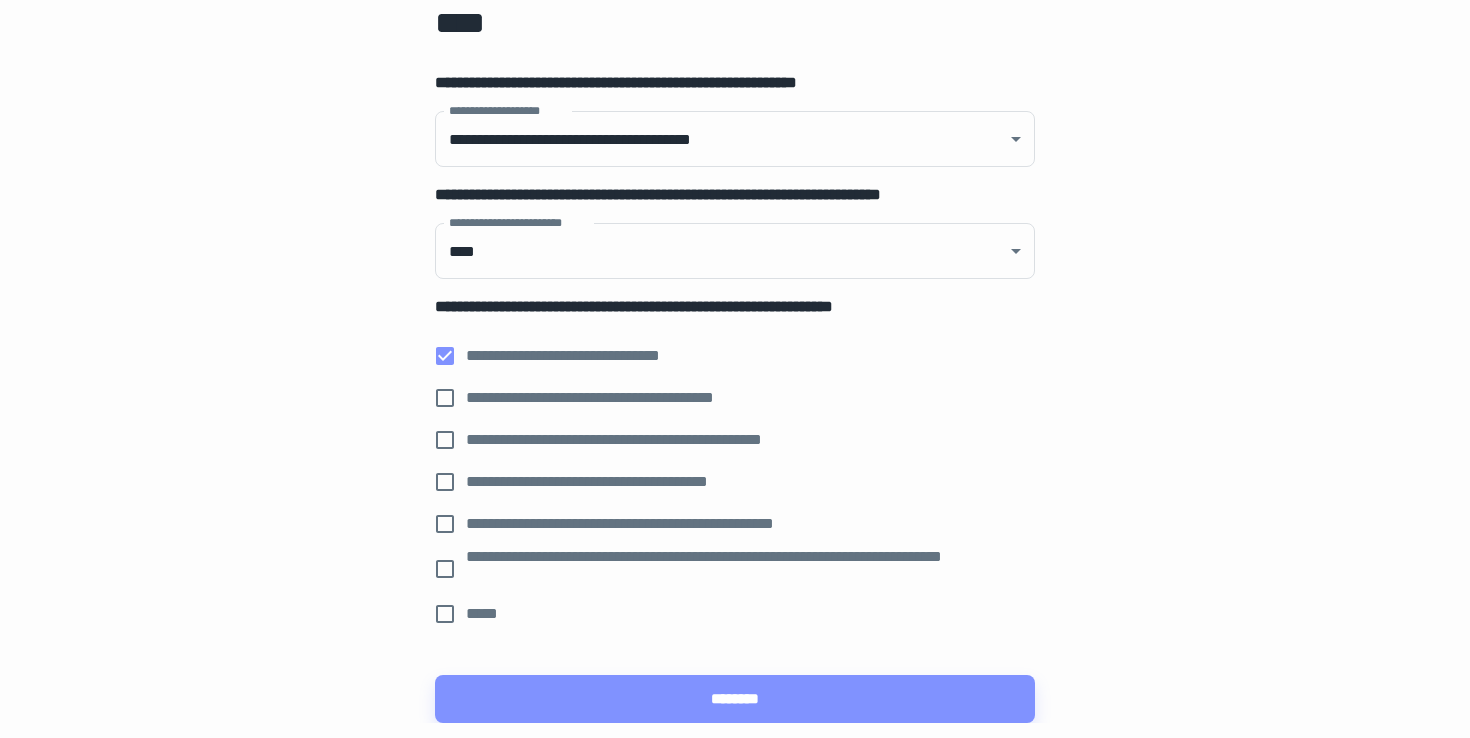 click on "**********" at bounding box center (652, 440) 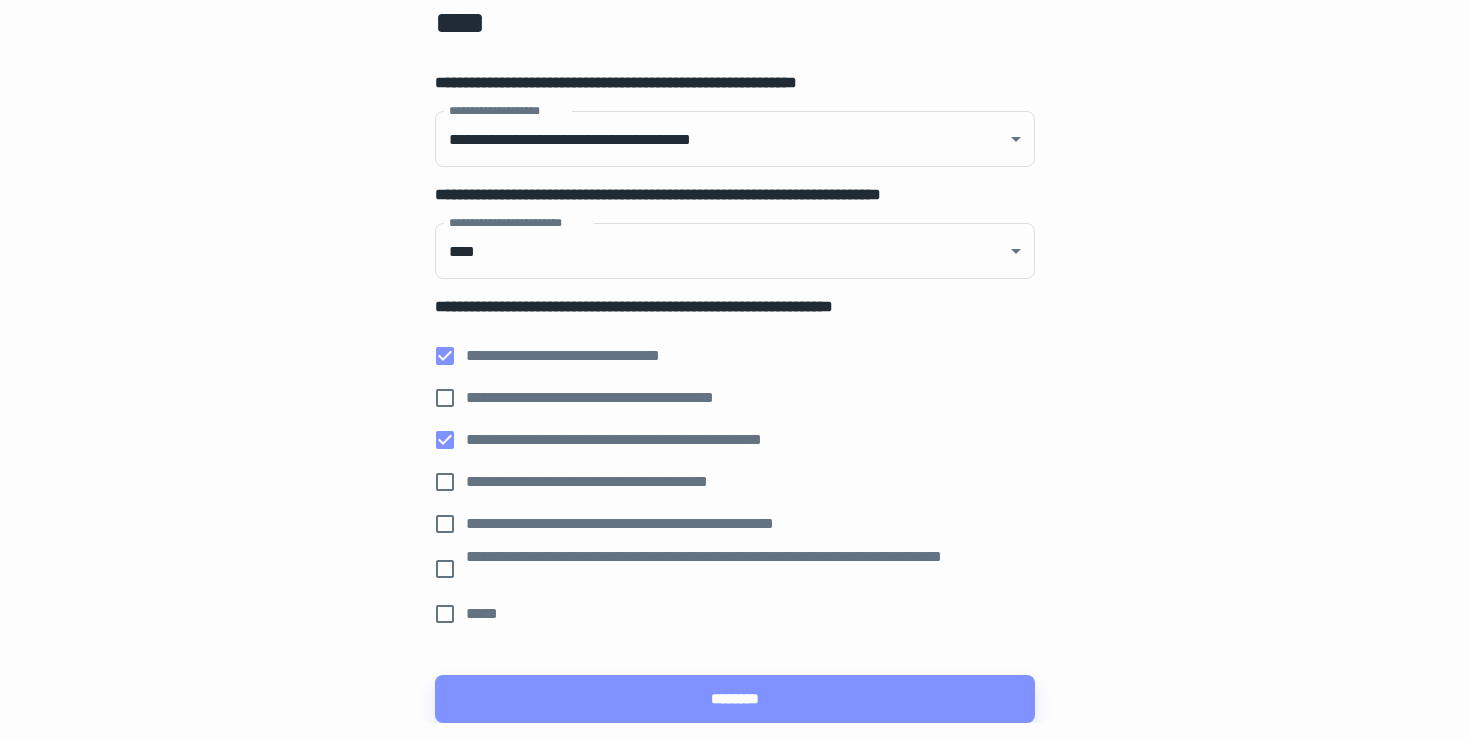 click on "**********" at bounding box center (616, 482) 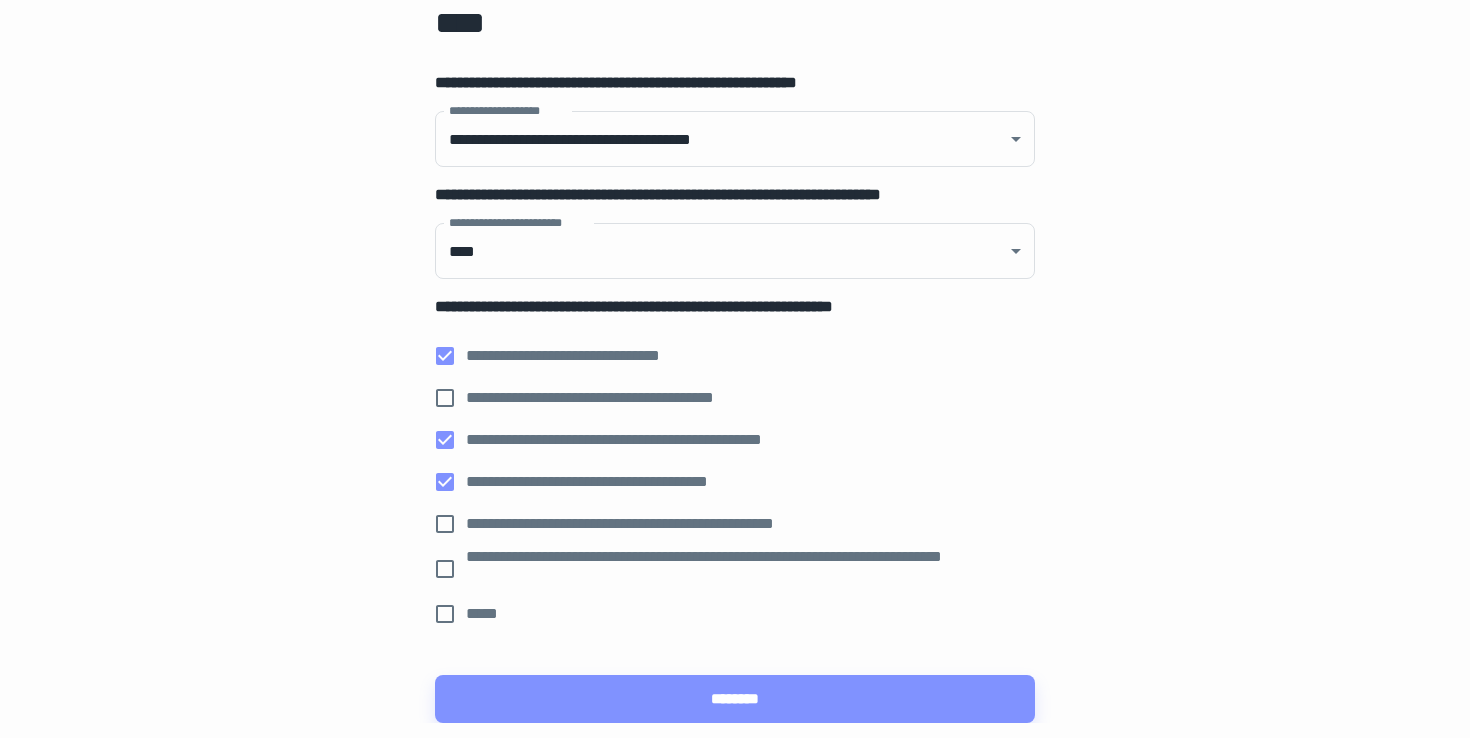 click on "**********" at bounding box center [742, 569] 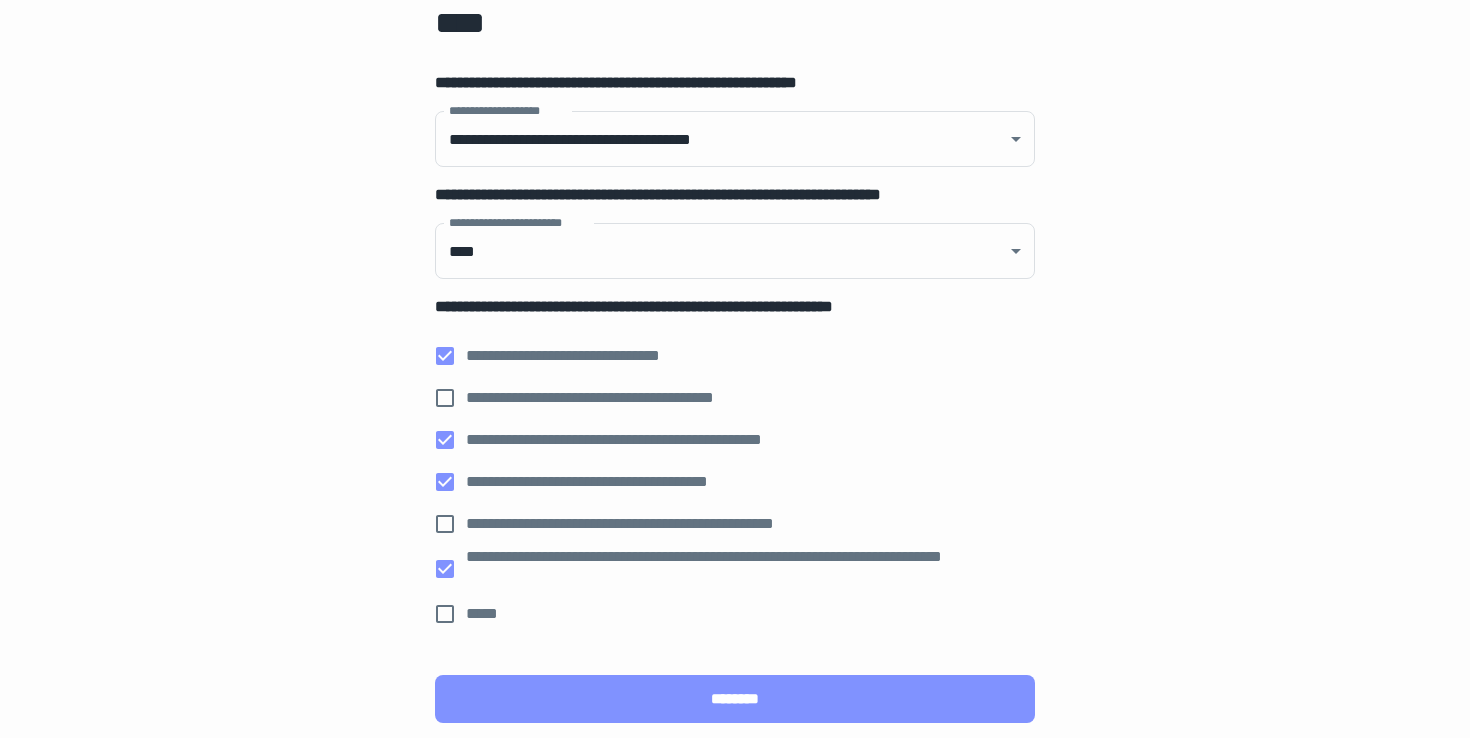 click on "********" at bounding box center (735, 699) 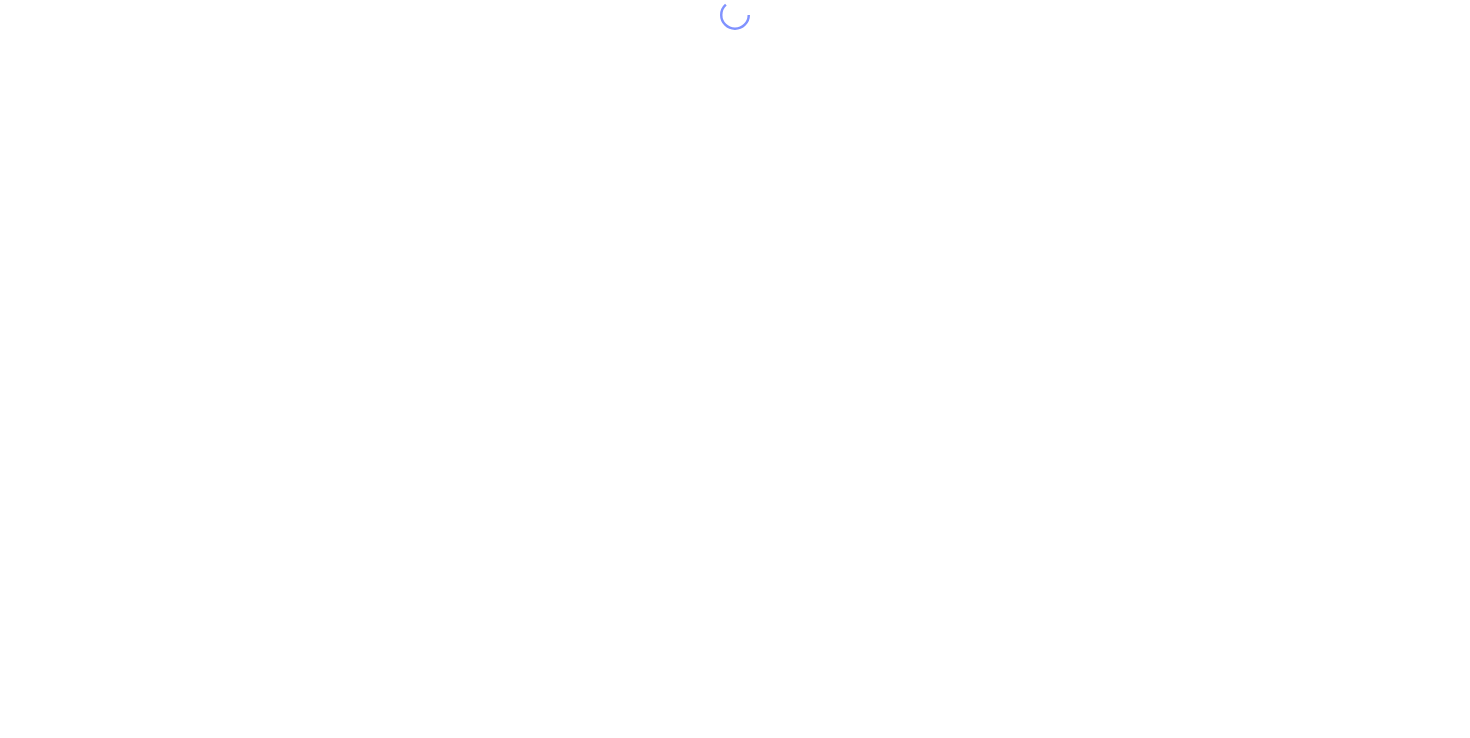 scroll, scrollTop: 0, scrollLeft: 0, axis: both 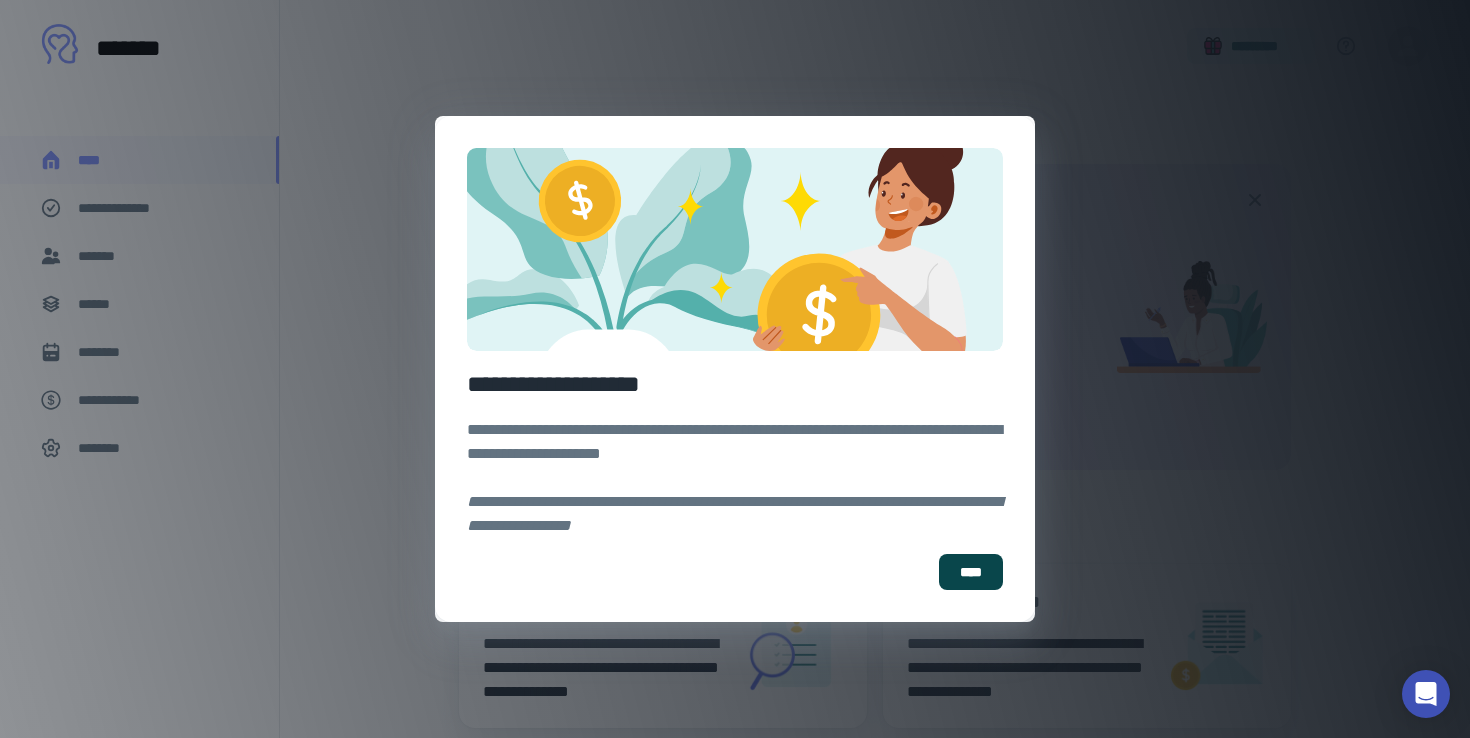 click on "****" at bounding box center (971, 572) 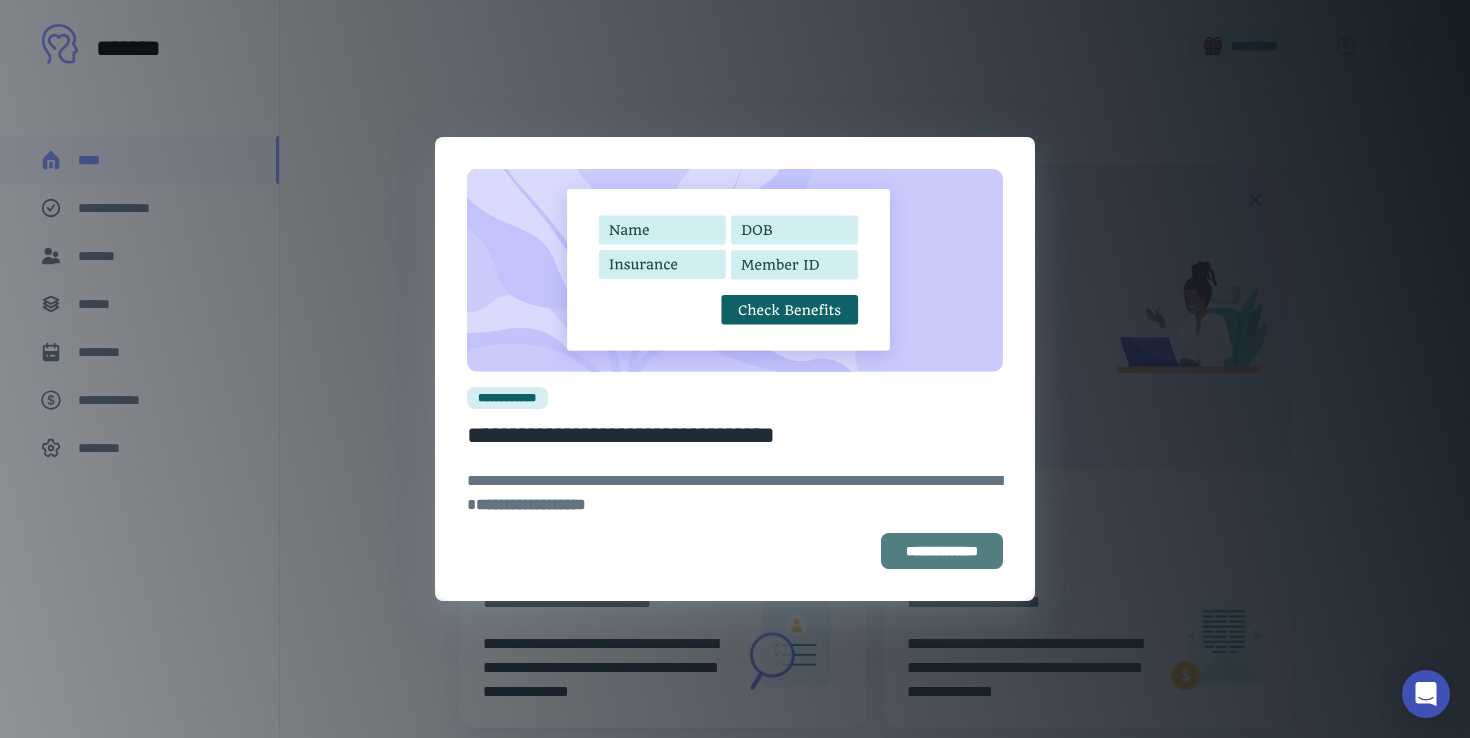 click on "**********" at bounding box center [942, 551] 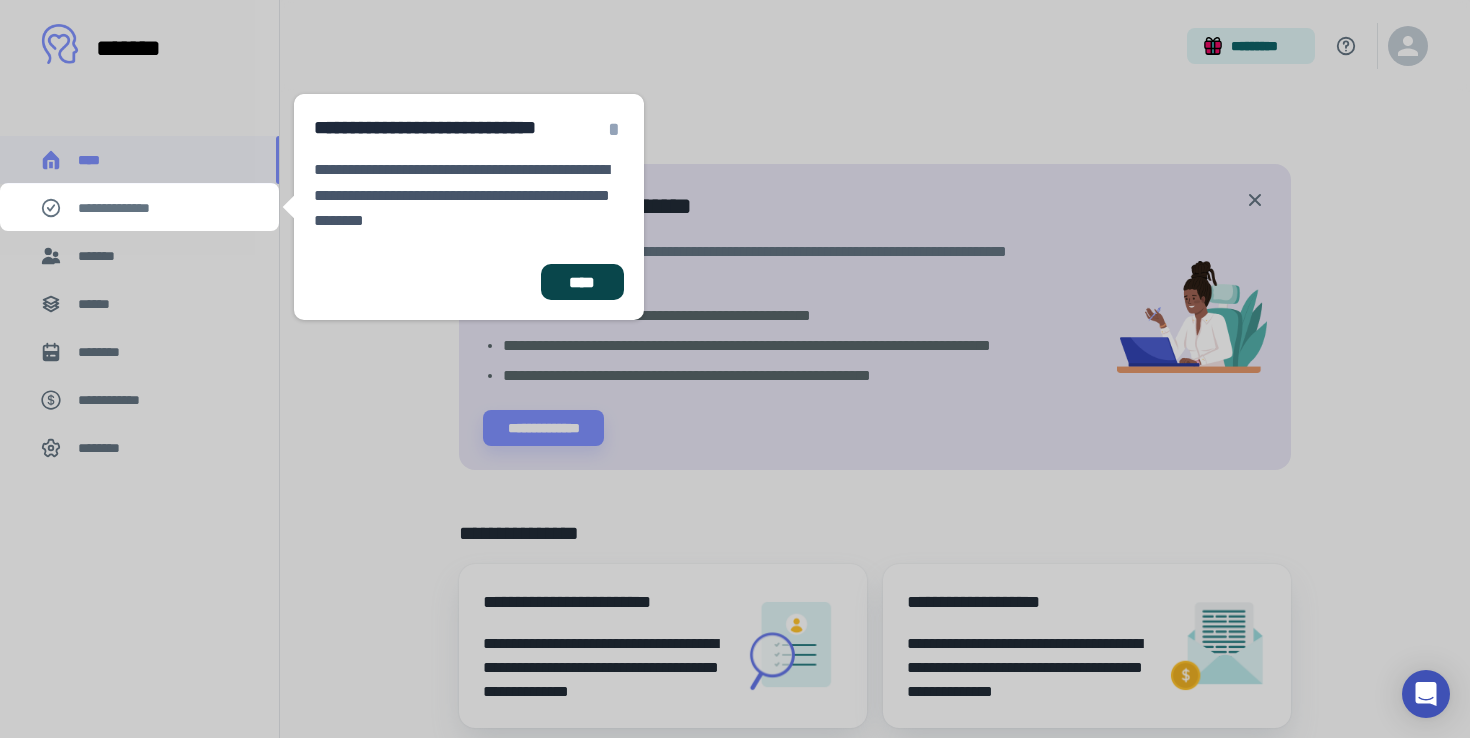 click on "****" at bounding box center [582, 282] 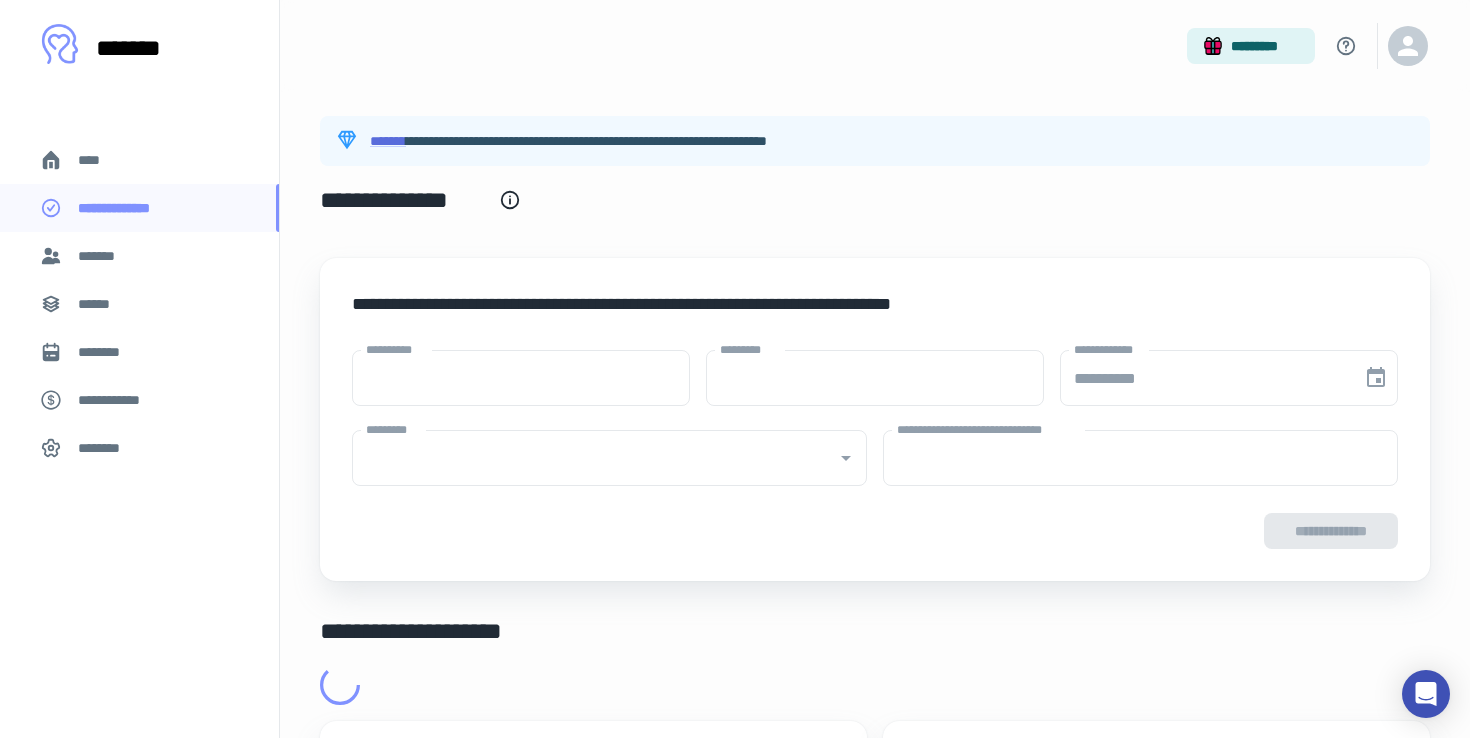 type on "****" 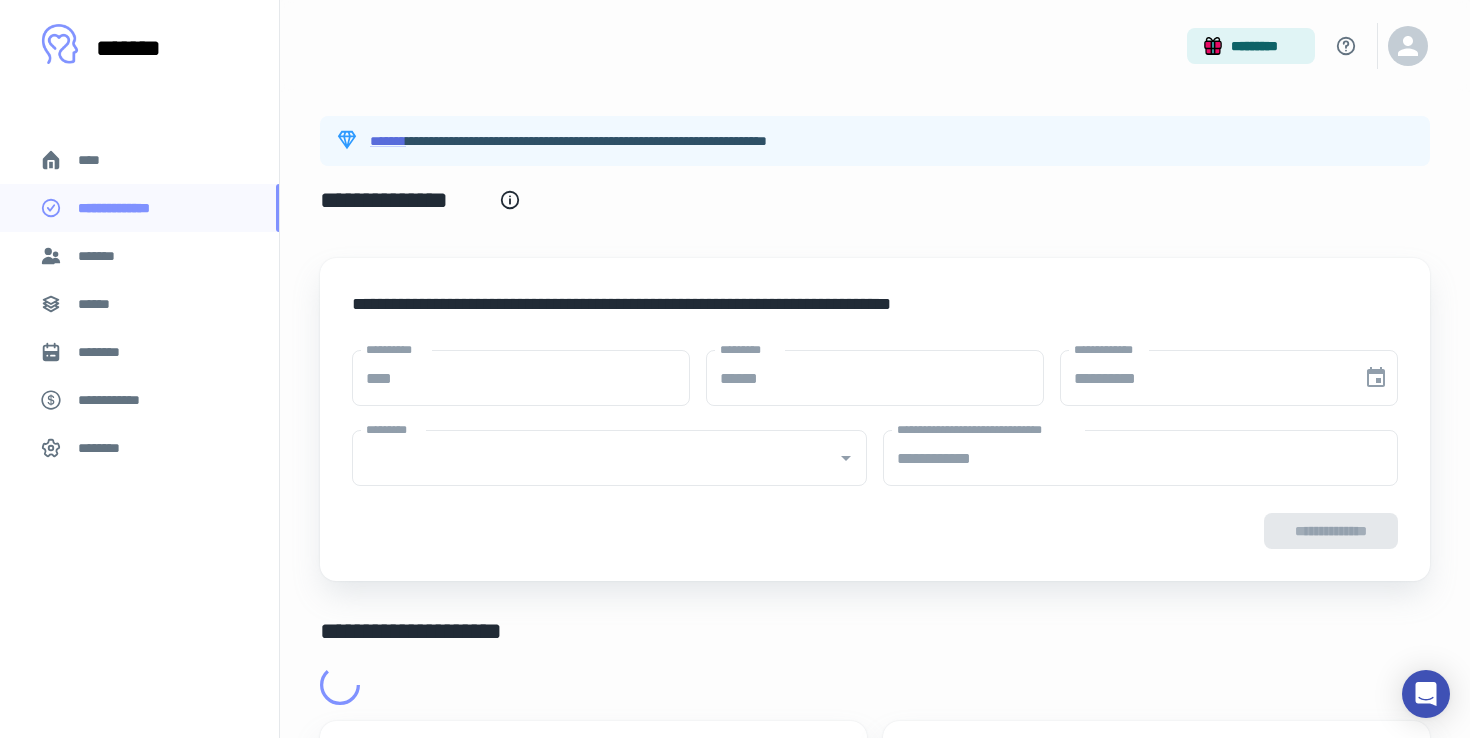 type on "**********" 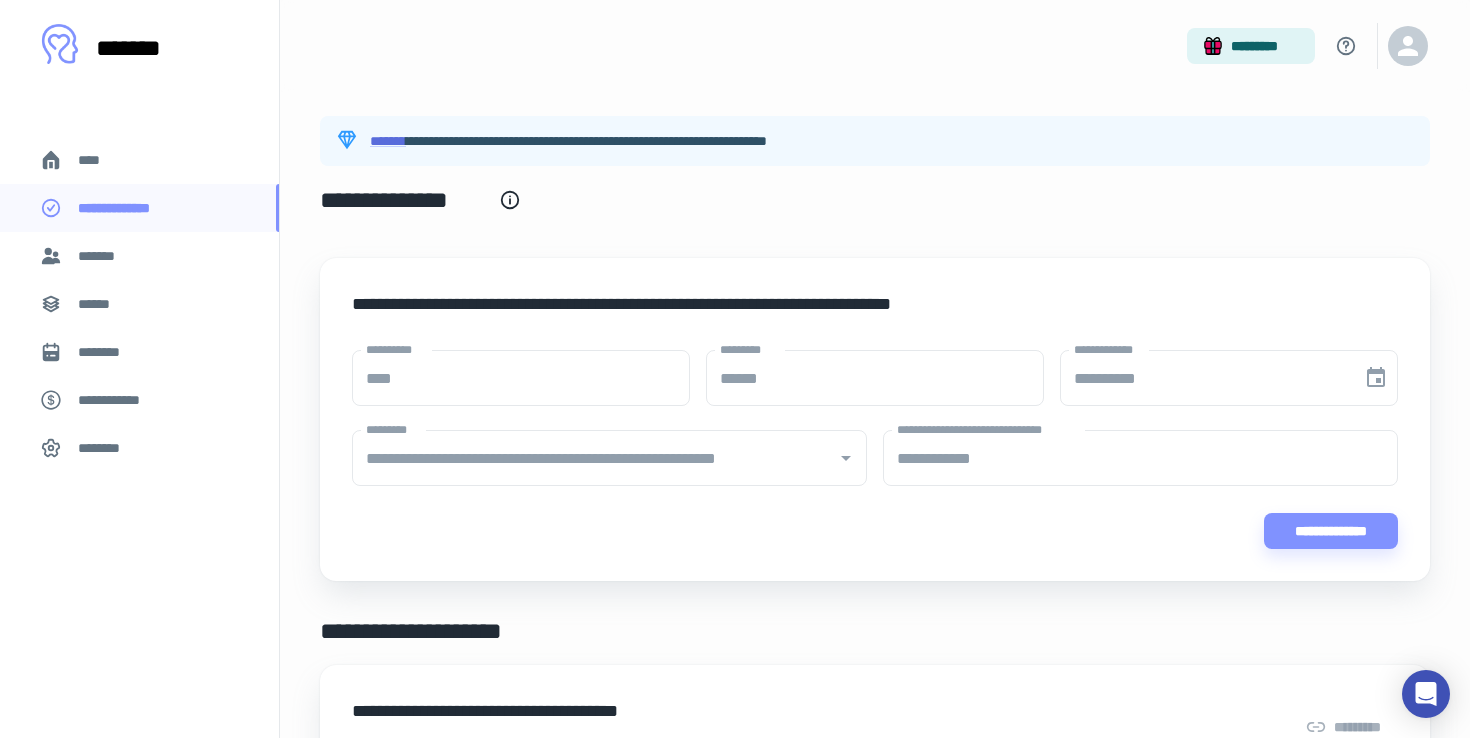 scroll, scrollTop: 162, scrollLeft: 0, axis: vertical 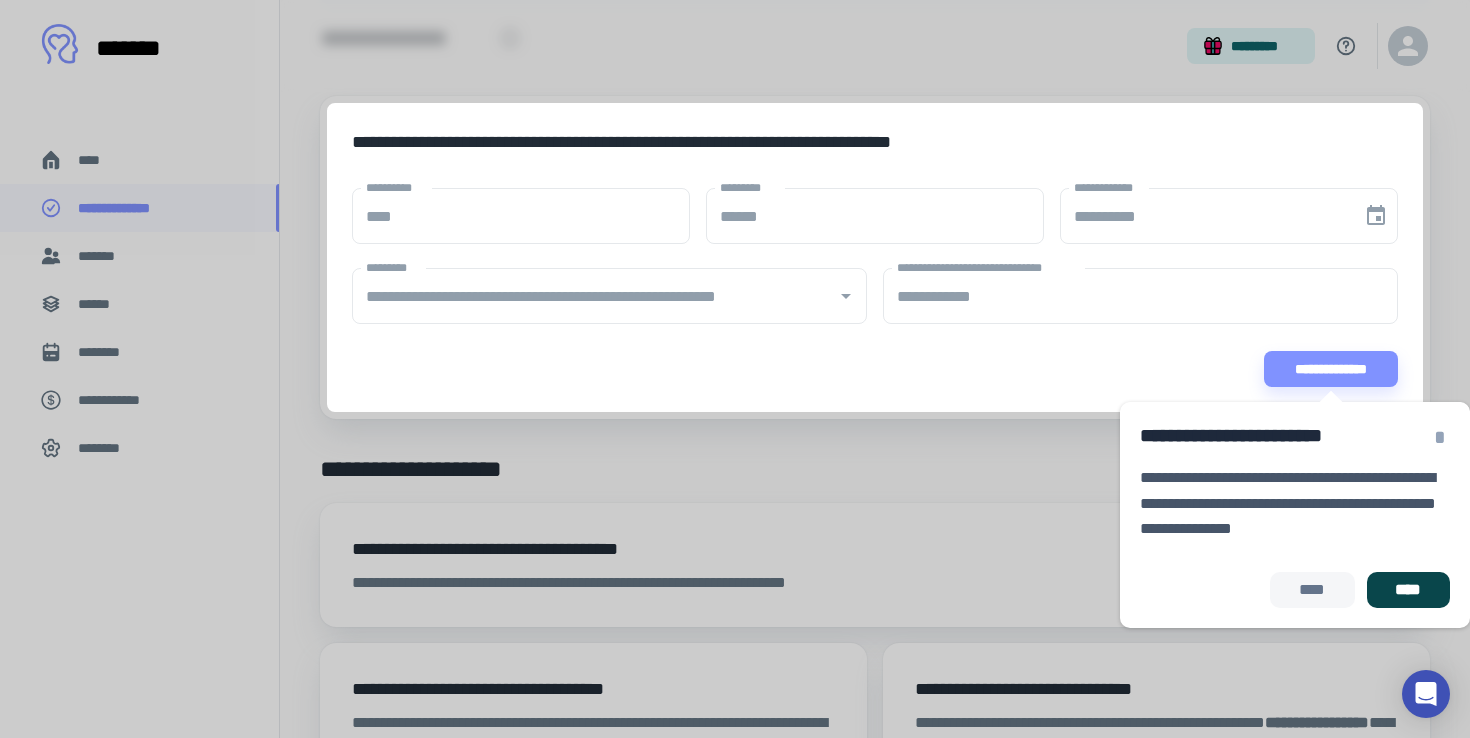 click on "****" at bounding box center [1408, 590] 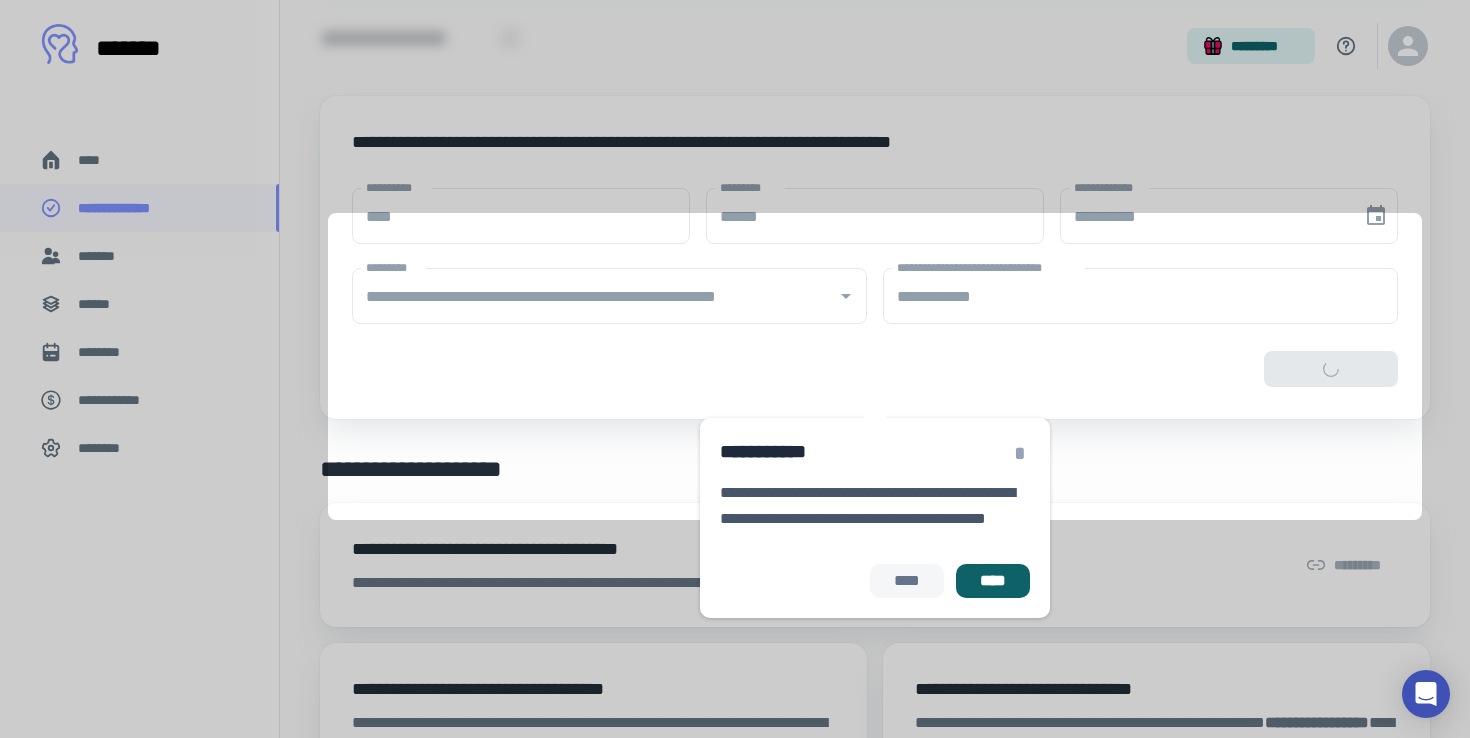 scroll, scrollTop: 51, scrollLeft: 0, axis: vertical 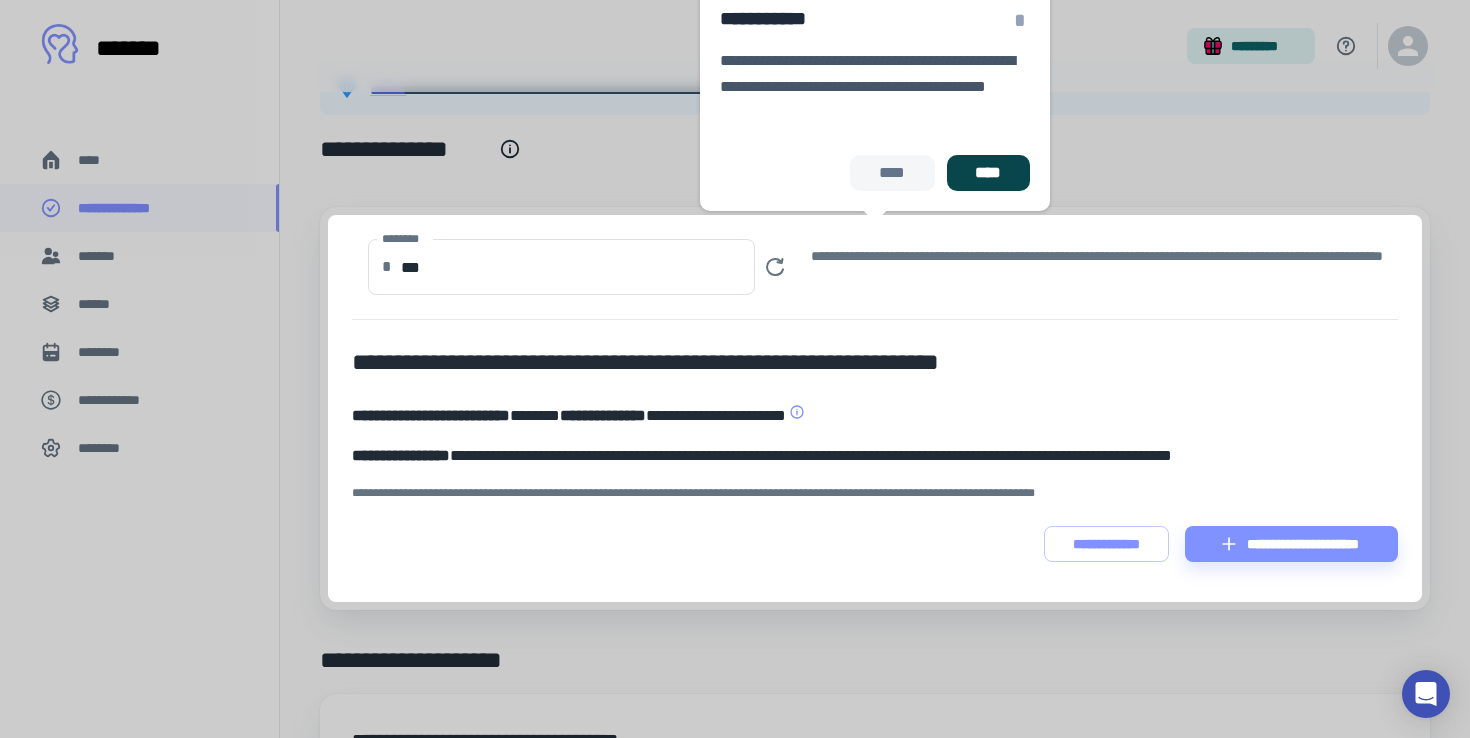 click on "****" at bounding box center [988, 173] 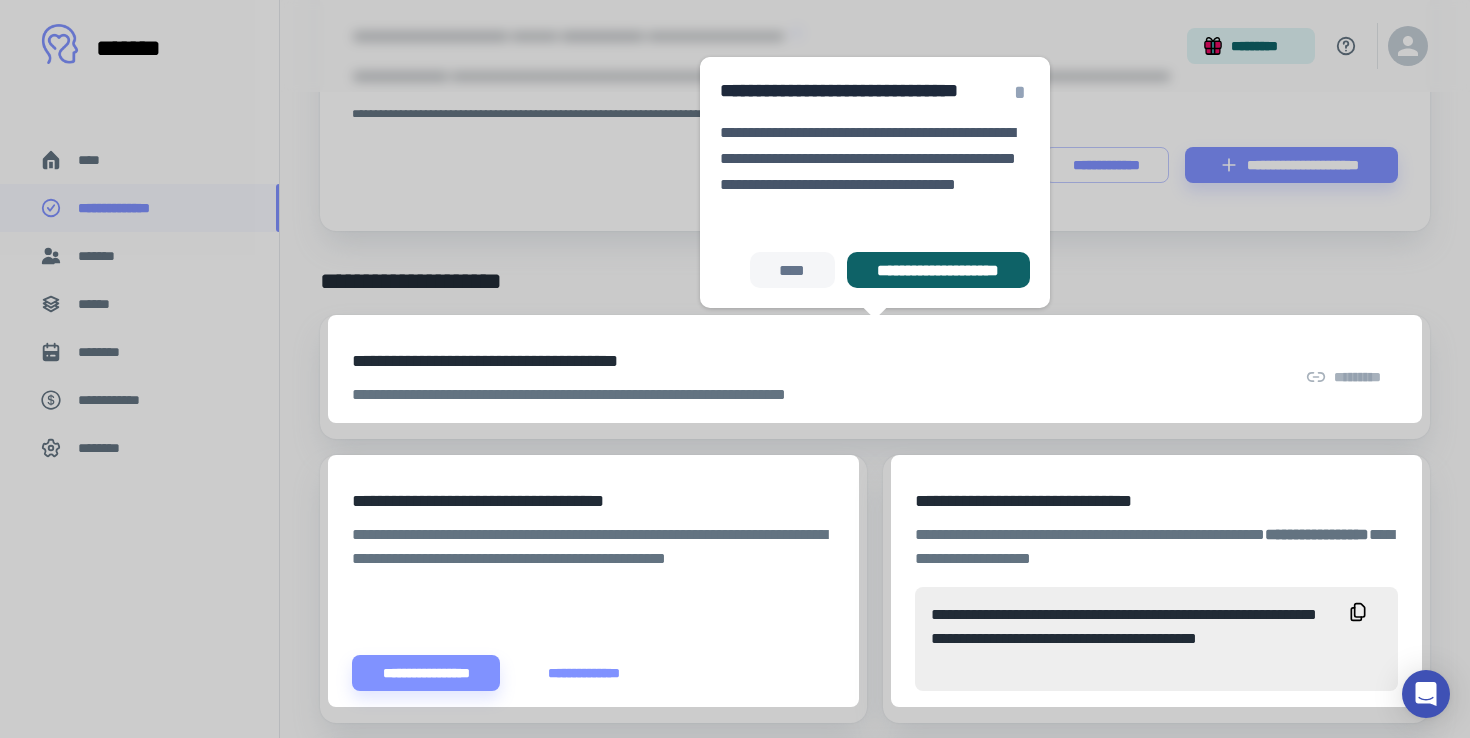 scroll, scrollTop: 438, scrollLeft: 0, axis: vertical 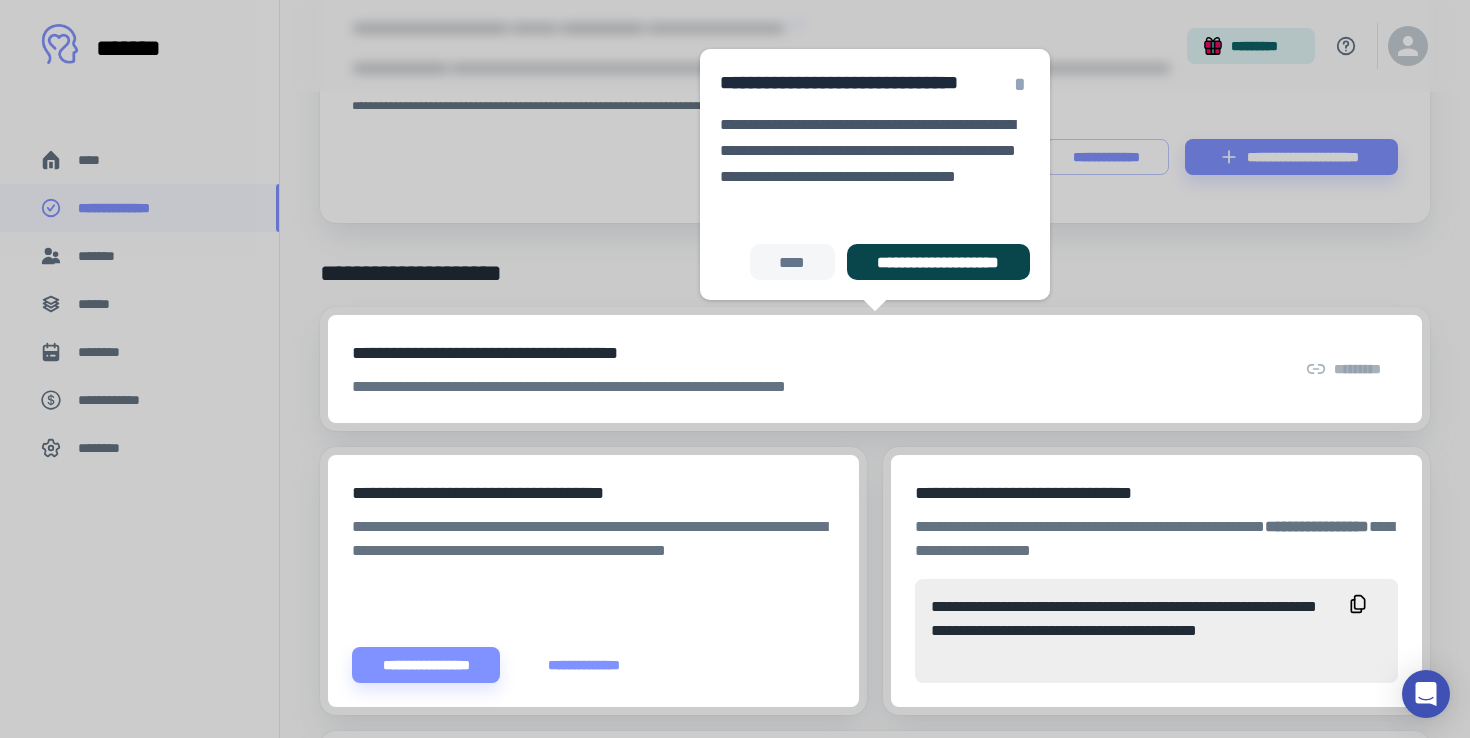 click on "**********" at bounding box center [938, 262] 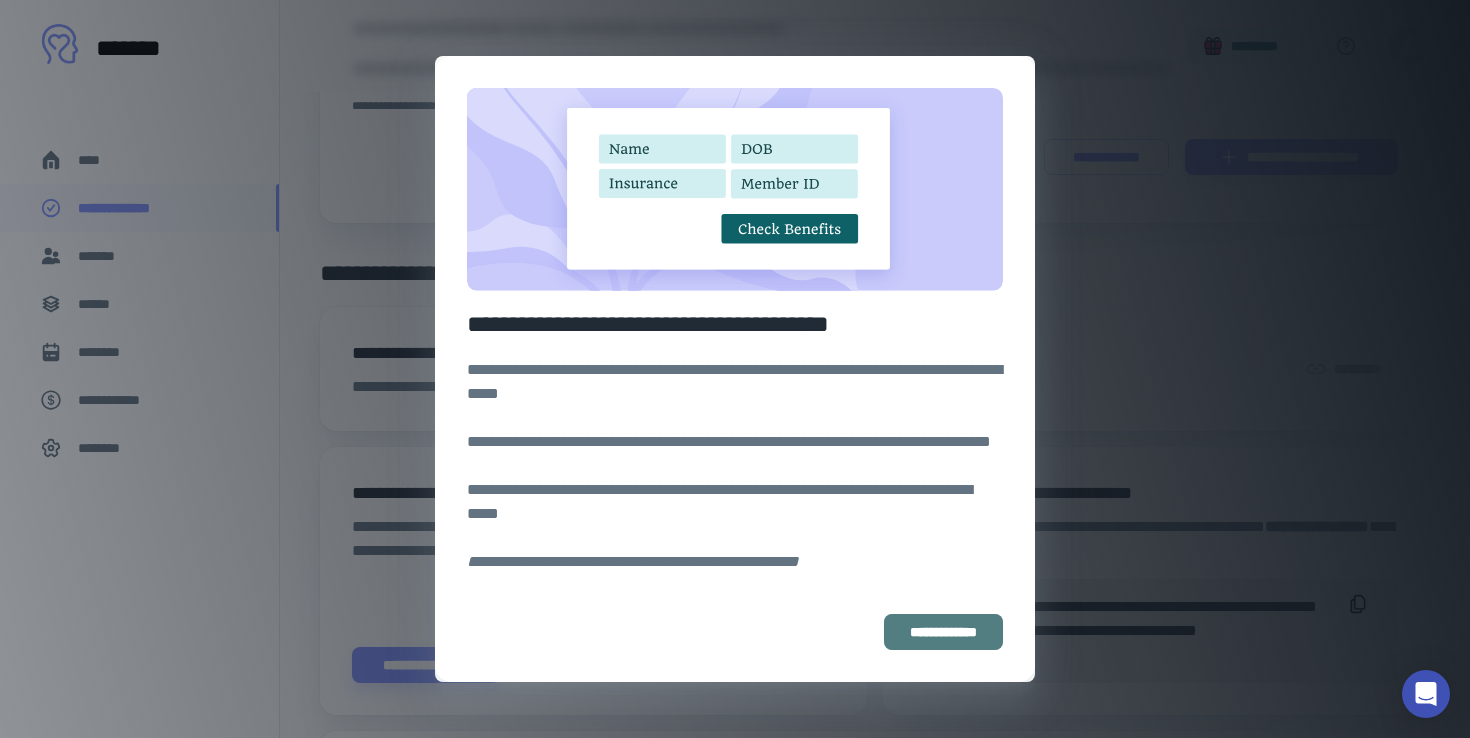 click on "**********" at bounding box center [943, 632] 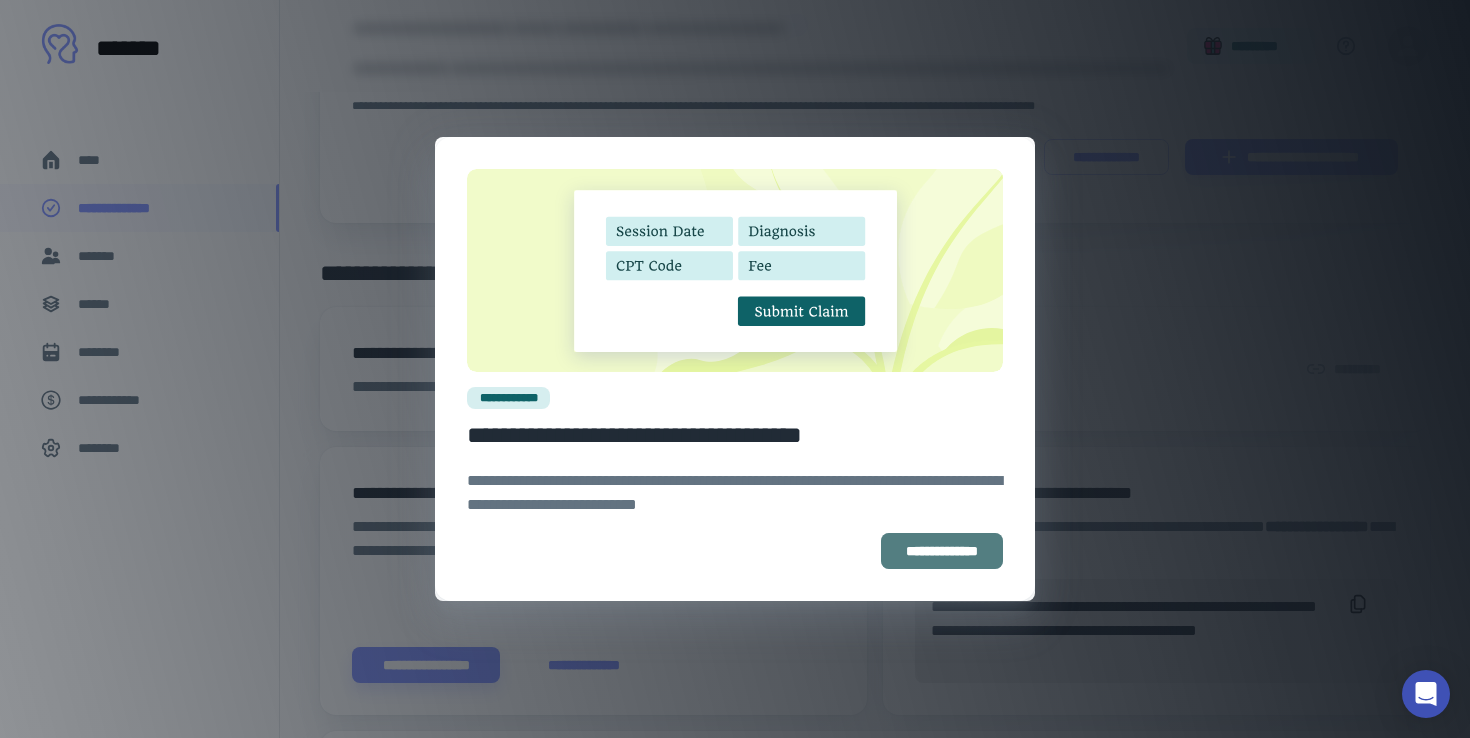 click on "**********" at bounding box center (942, 551) 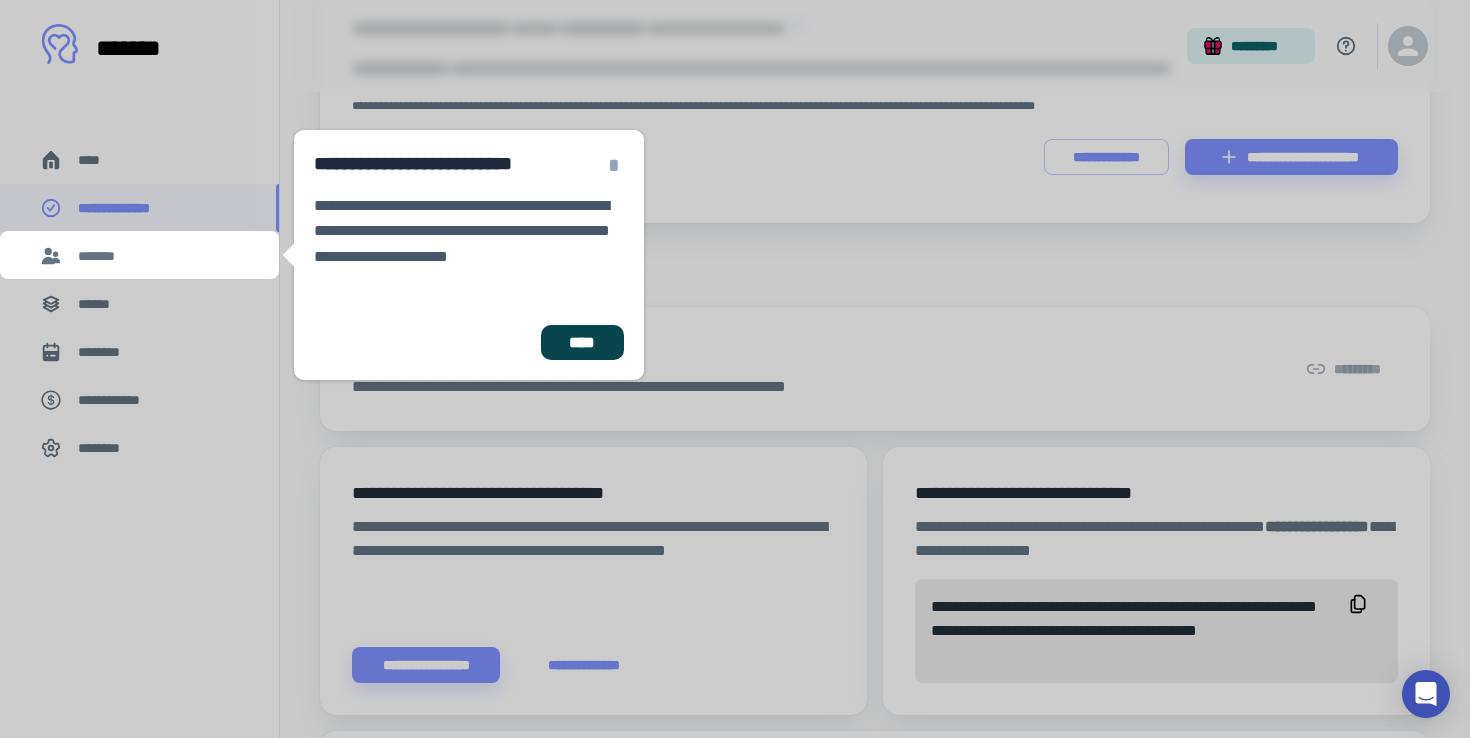 click on "****" at bounding box center (582, 343) 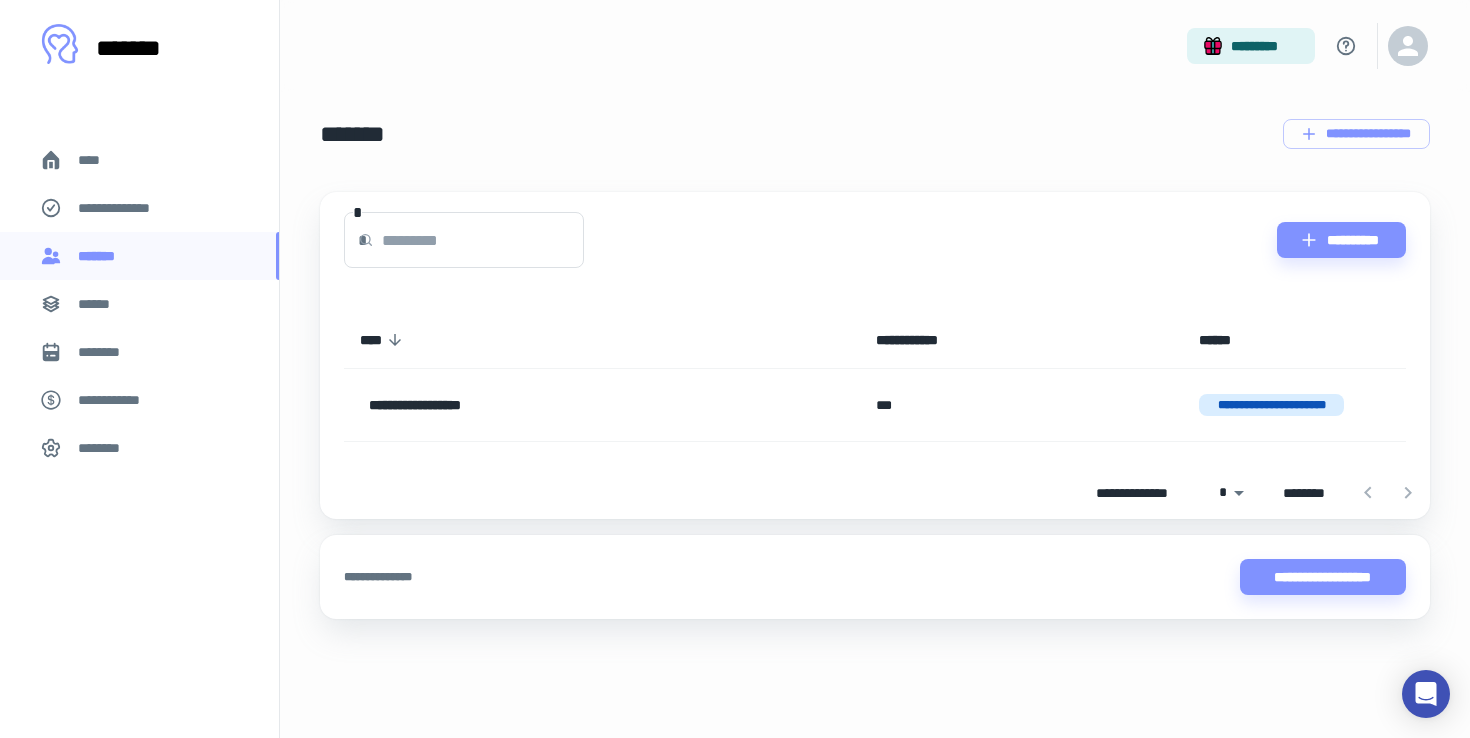 scroll, scrollTop: 0, scrollLeft: 0, axis: both 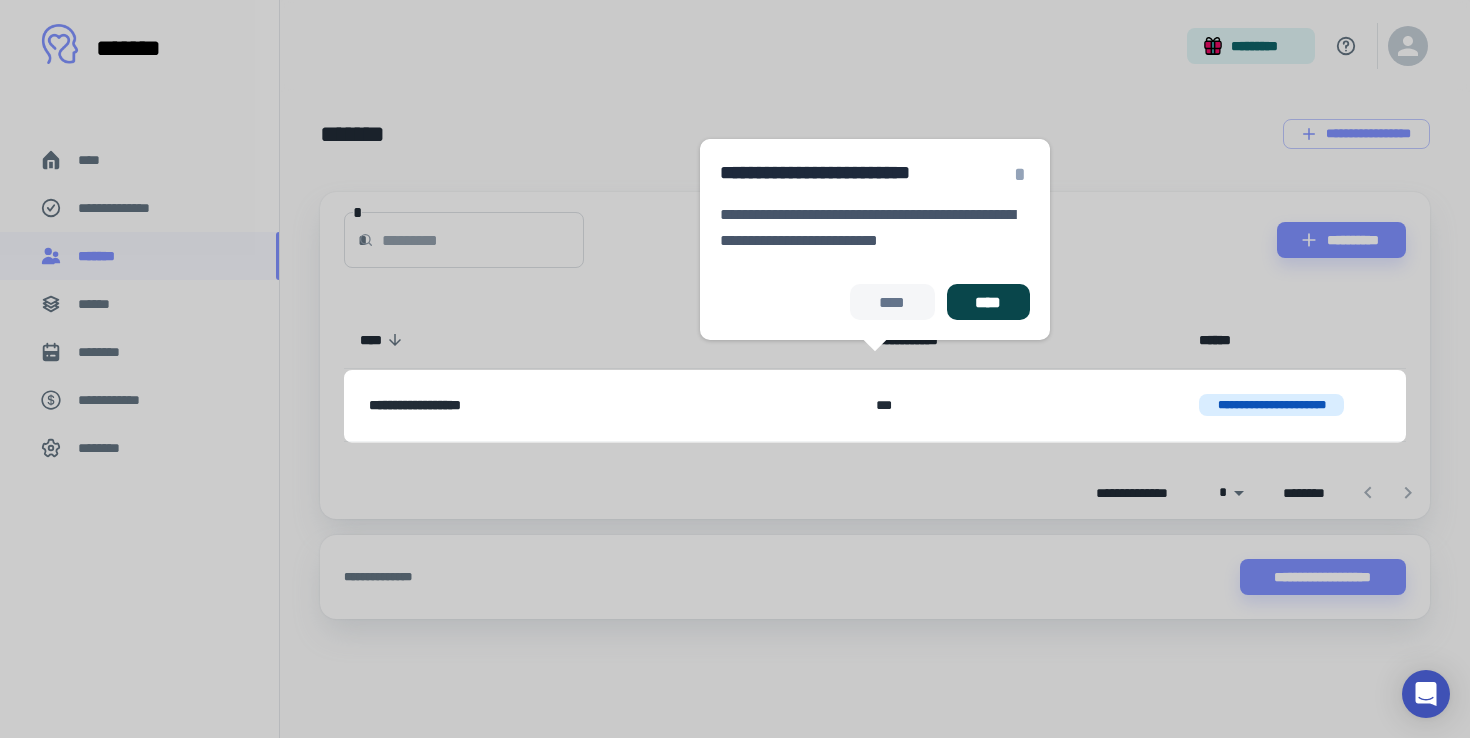 click on "****" at bounding box center (988, 302) 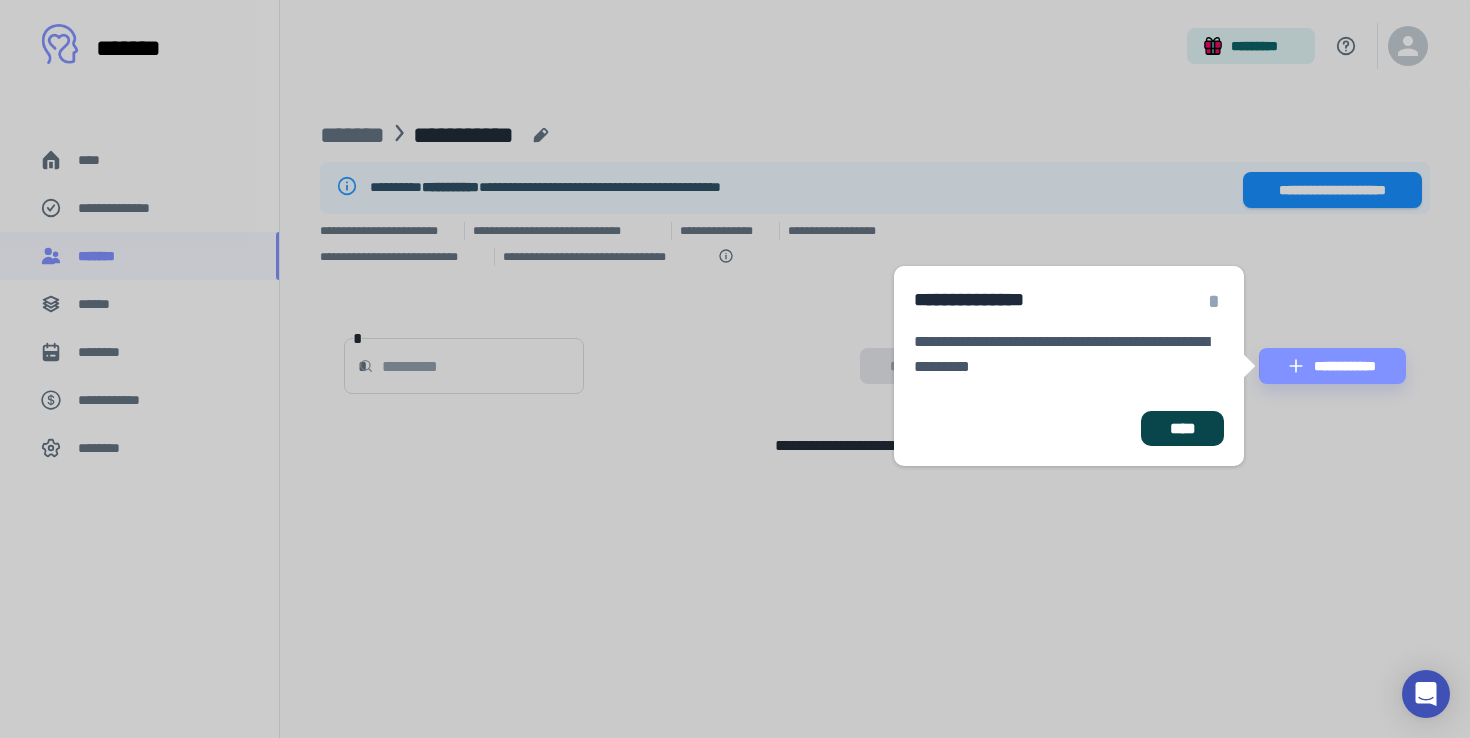 click on "****" at bounding box center [1182, 429] 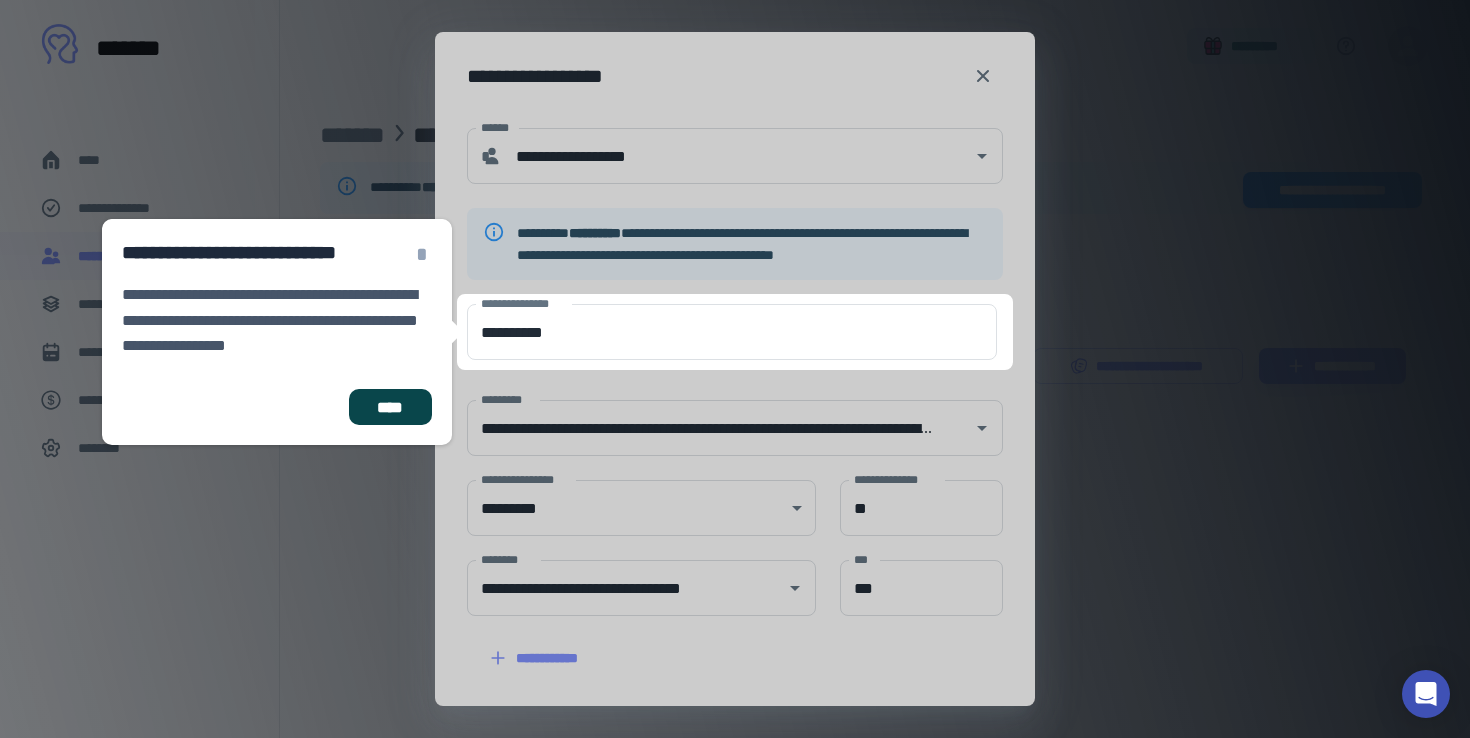 click on "****" at bounding box center (390, 407) 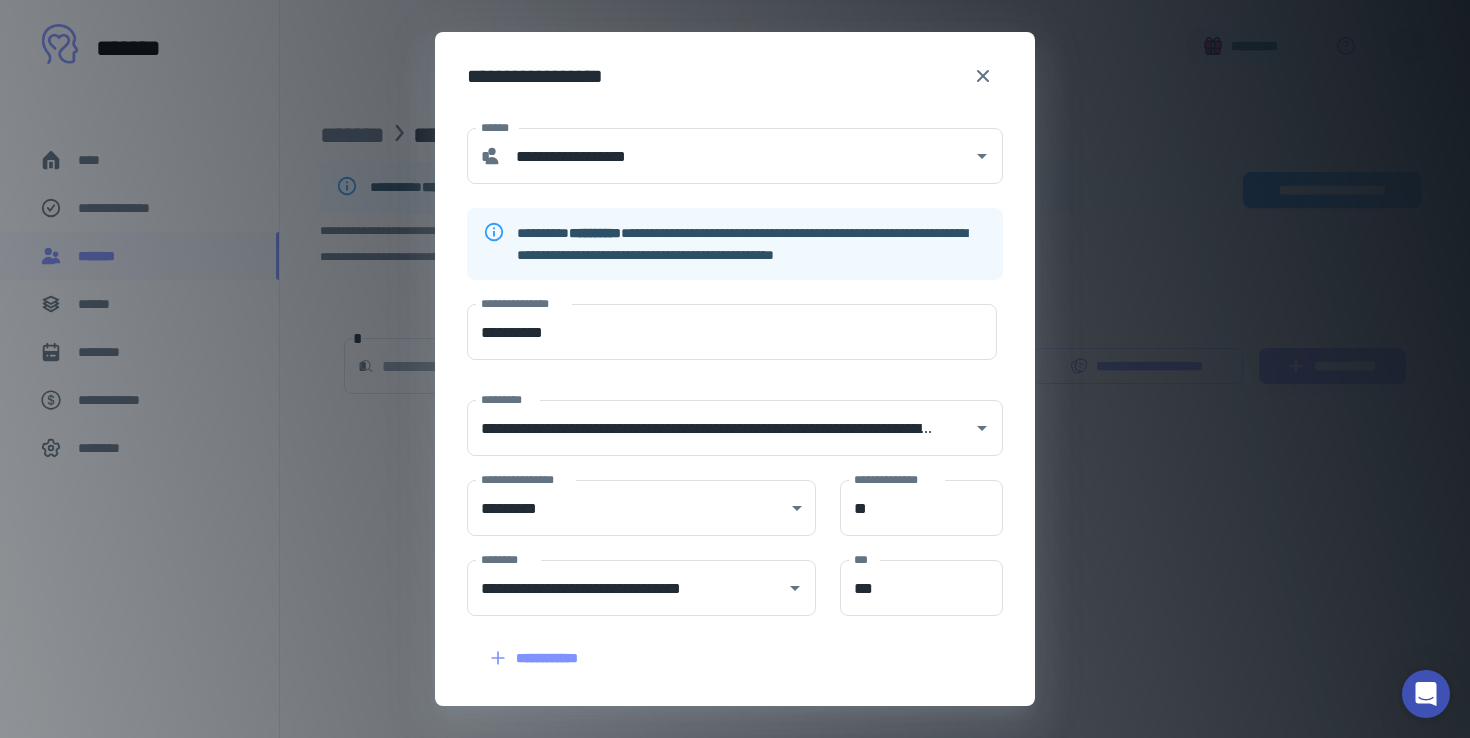 scroll, scrollTop: 149, scrollLeft: 0, axis: vertical 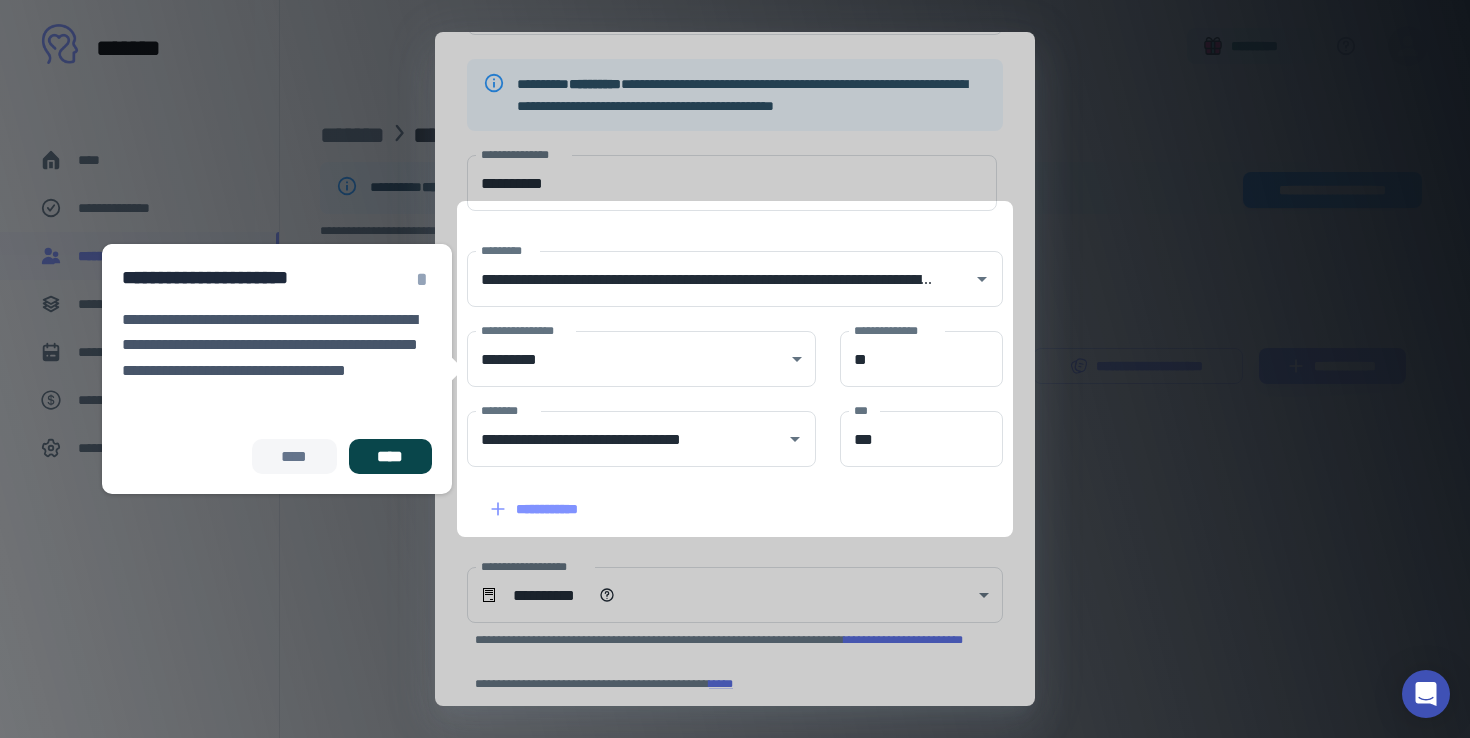 click on "****" at bounding box center (390, 457) 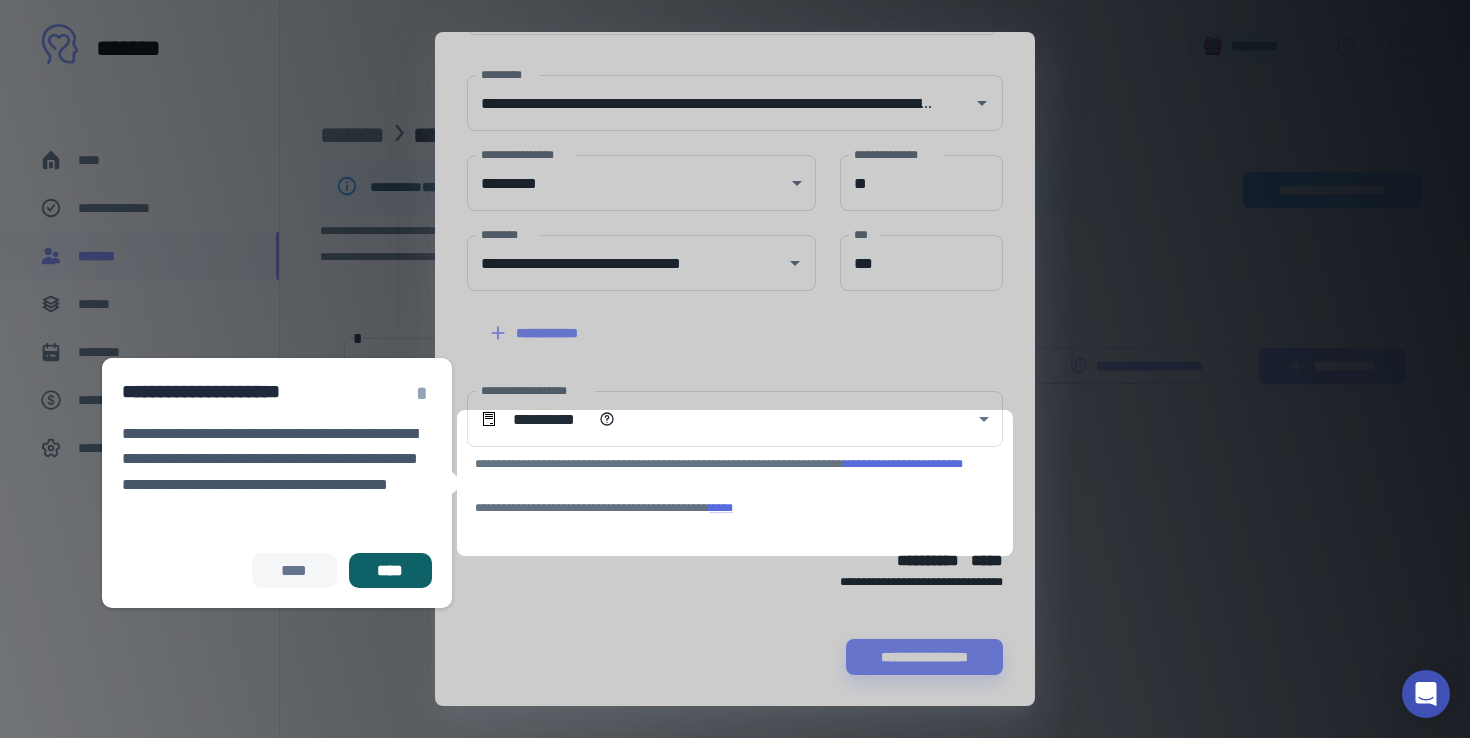 scroll, scrollTop: 326, scrollLeft: 0, axis: vertical 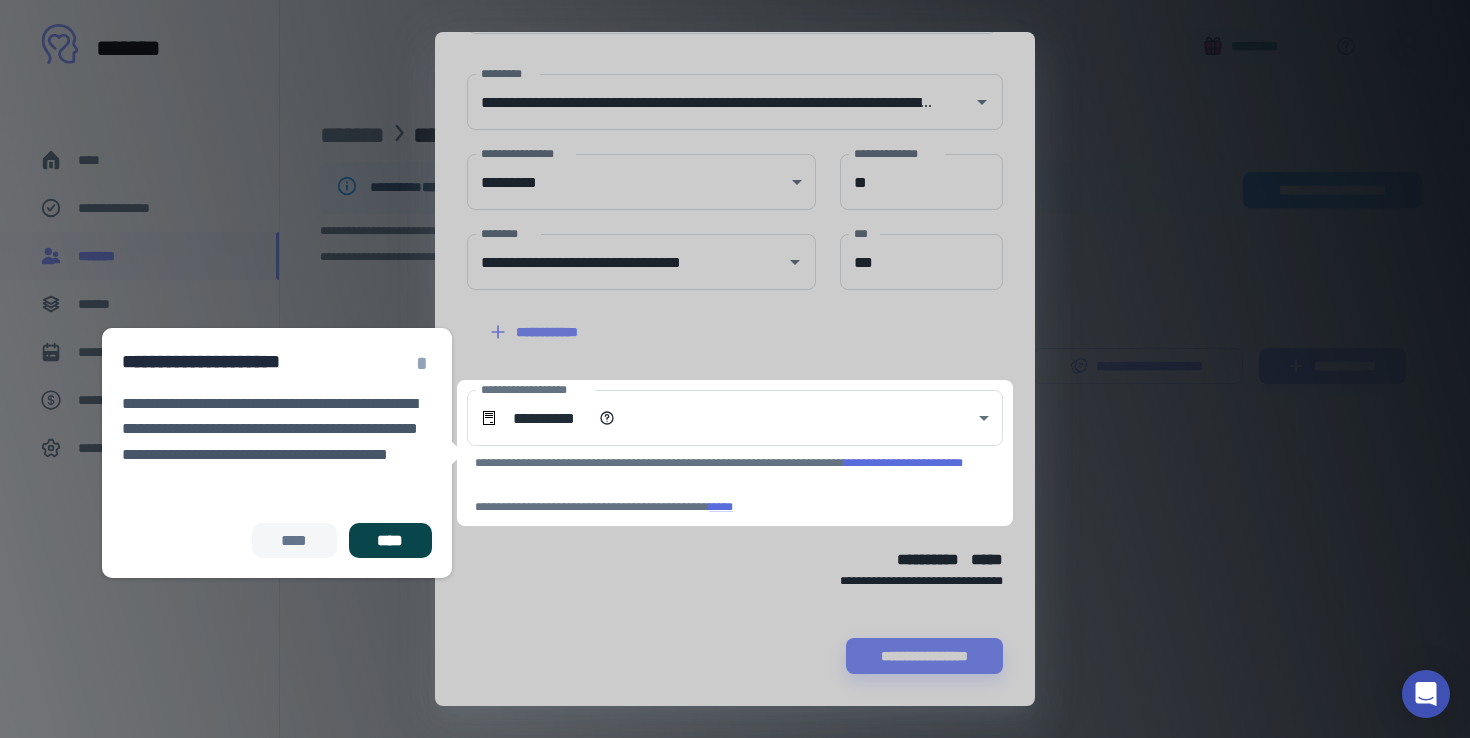 click on "****" at bounding box center (390, 541) 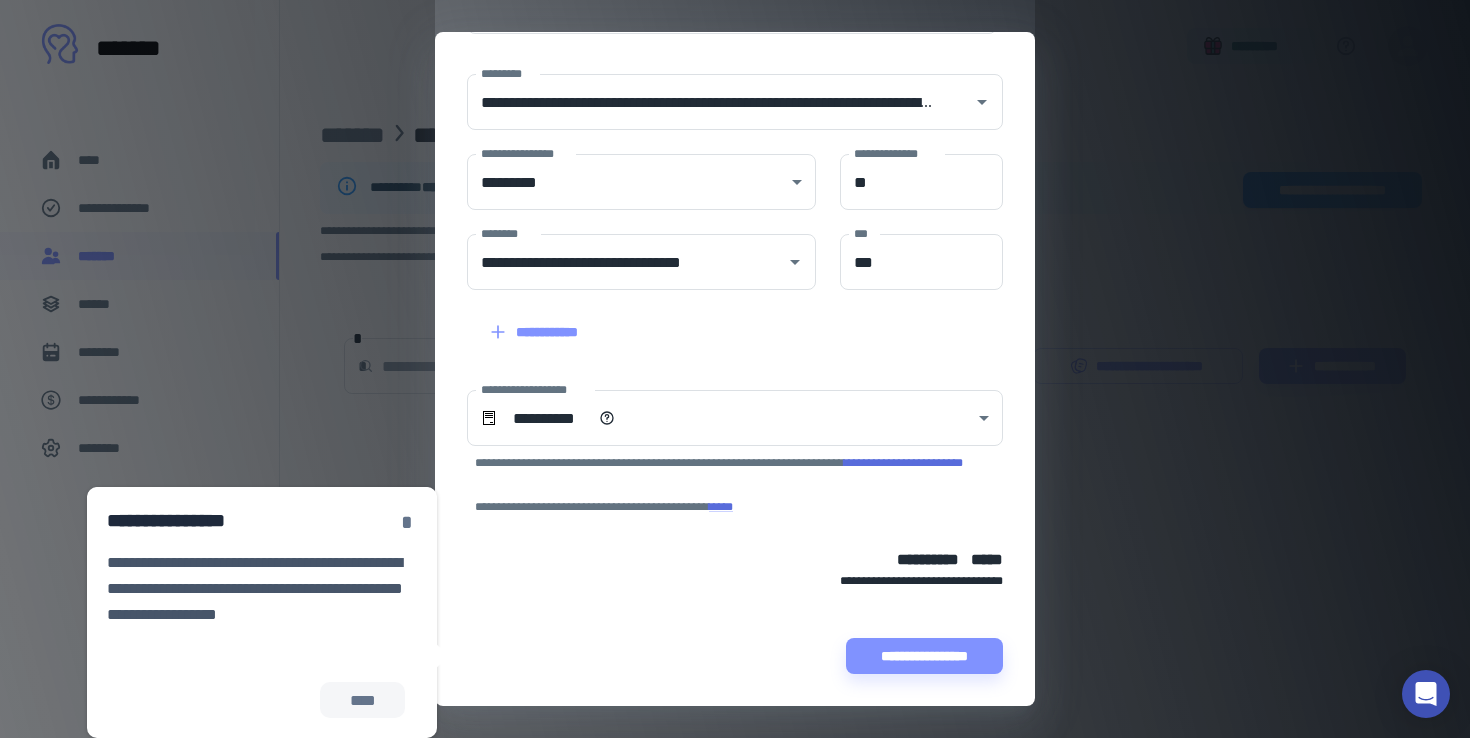click on "*" at bounding box center (407, 522) 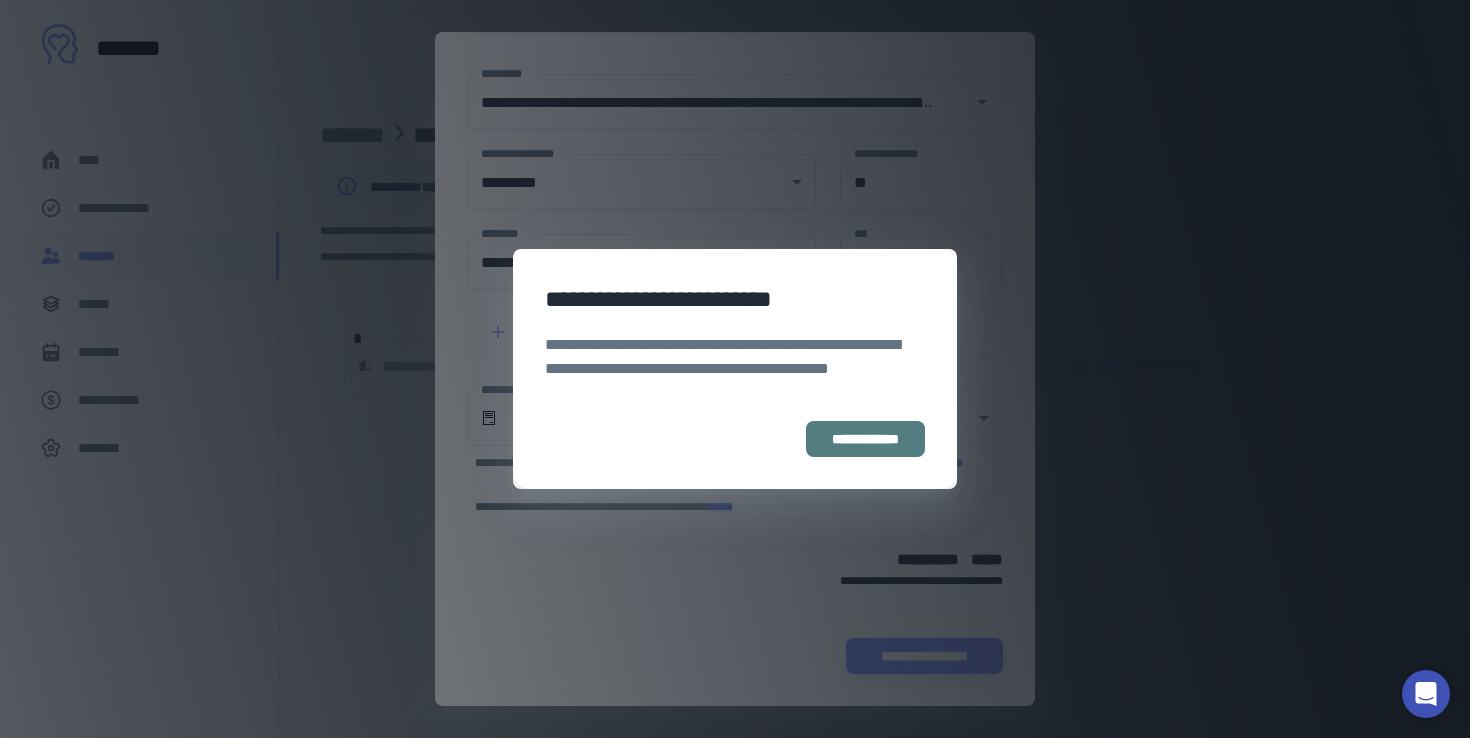 click on "**********" at bounding box center (865, 439) 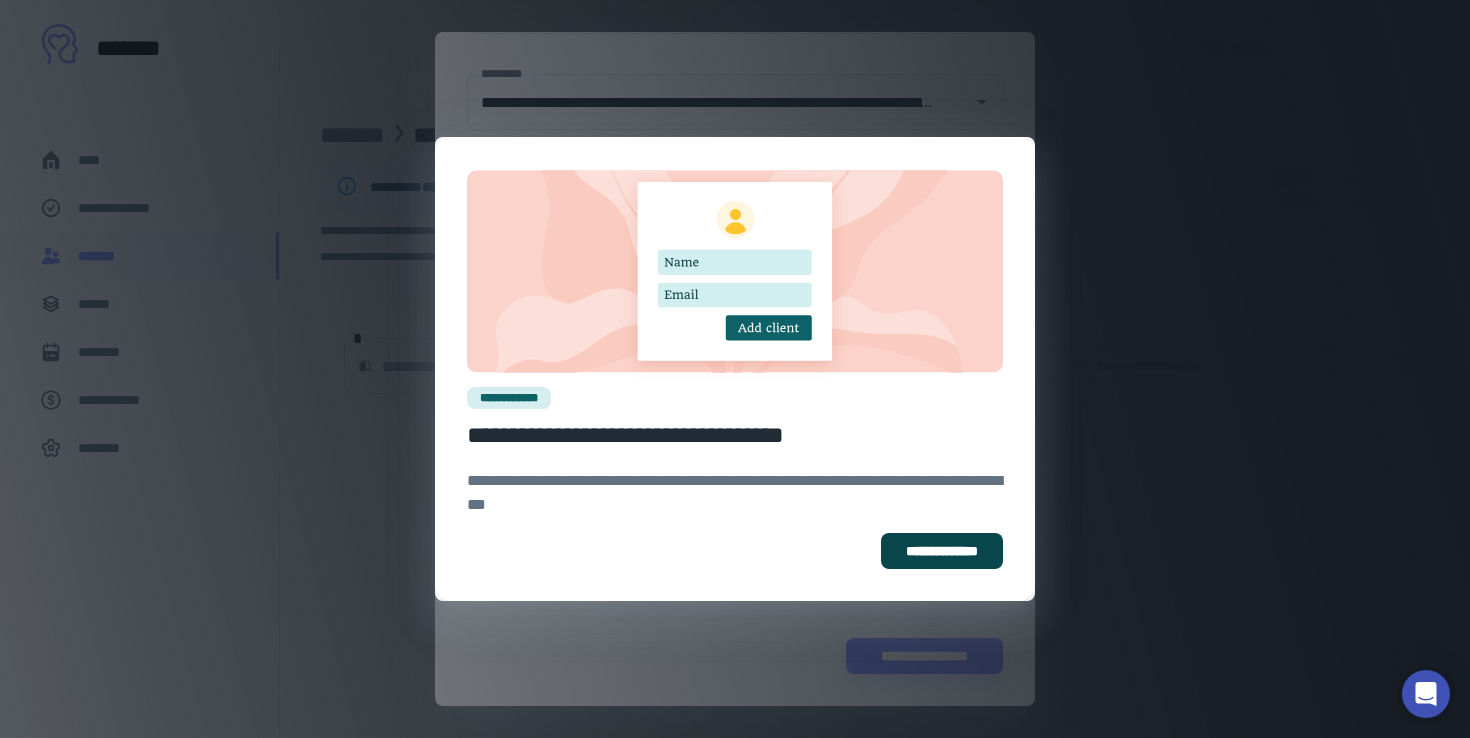 click on "**********" at bounding box center [942, 551] 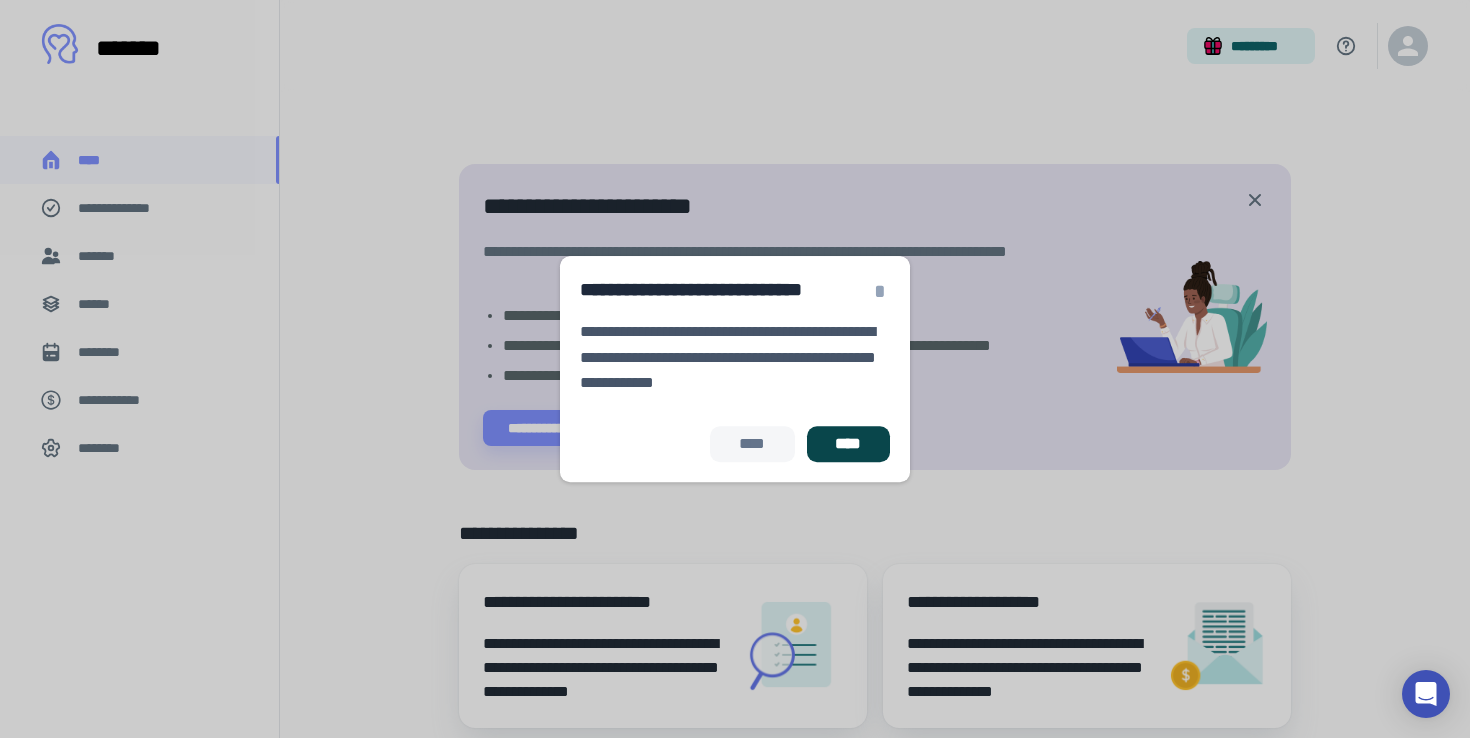 click on "****" at bounding box center (848, 444) 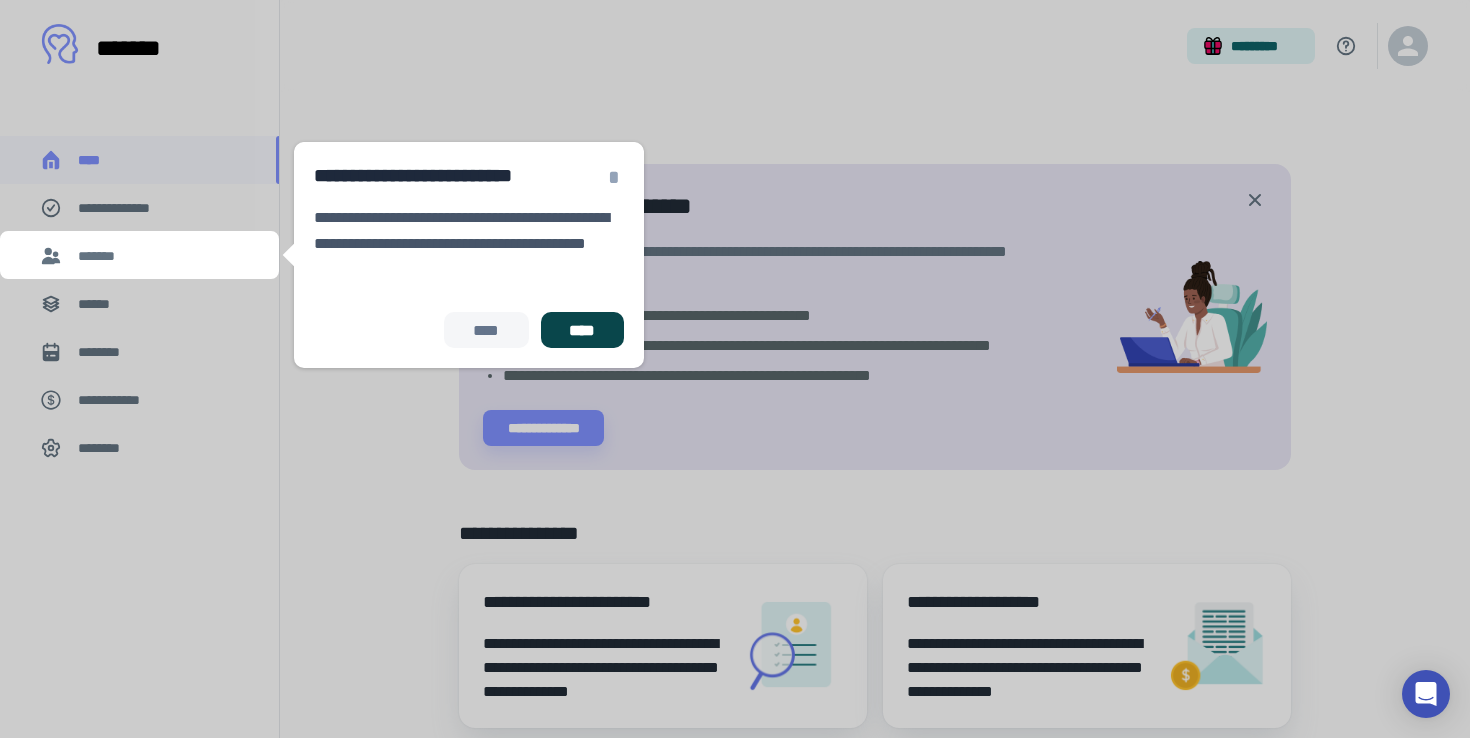 click on "****" at bounding box center (582, 330) 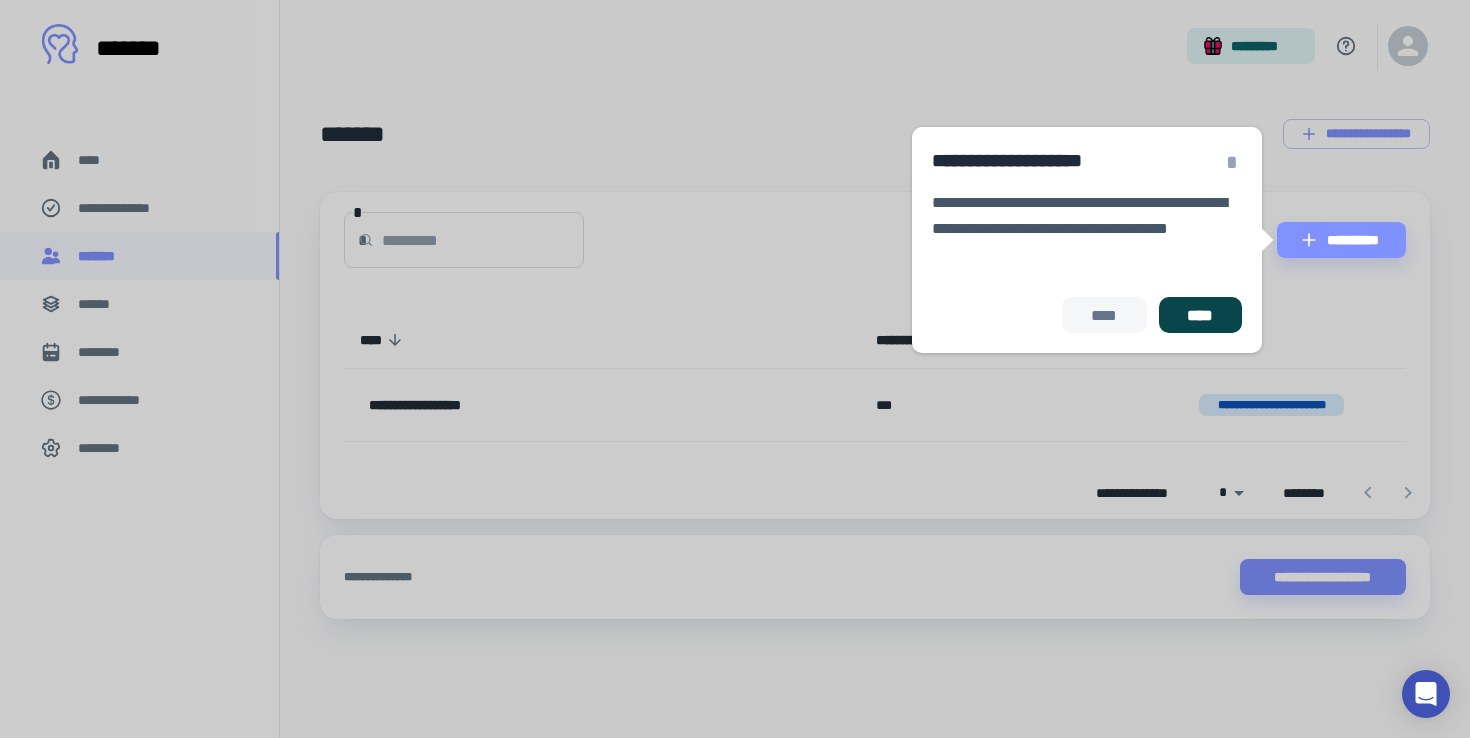 click on "****" at bounding box center (1200, 315) 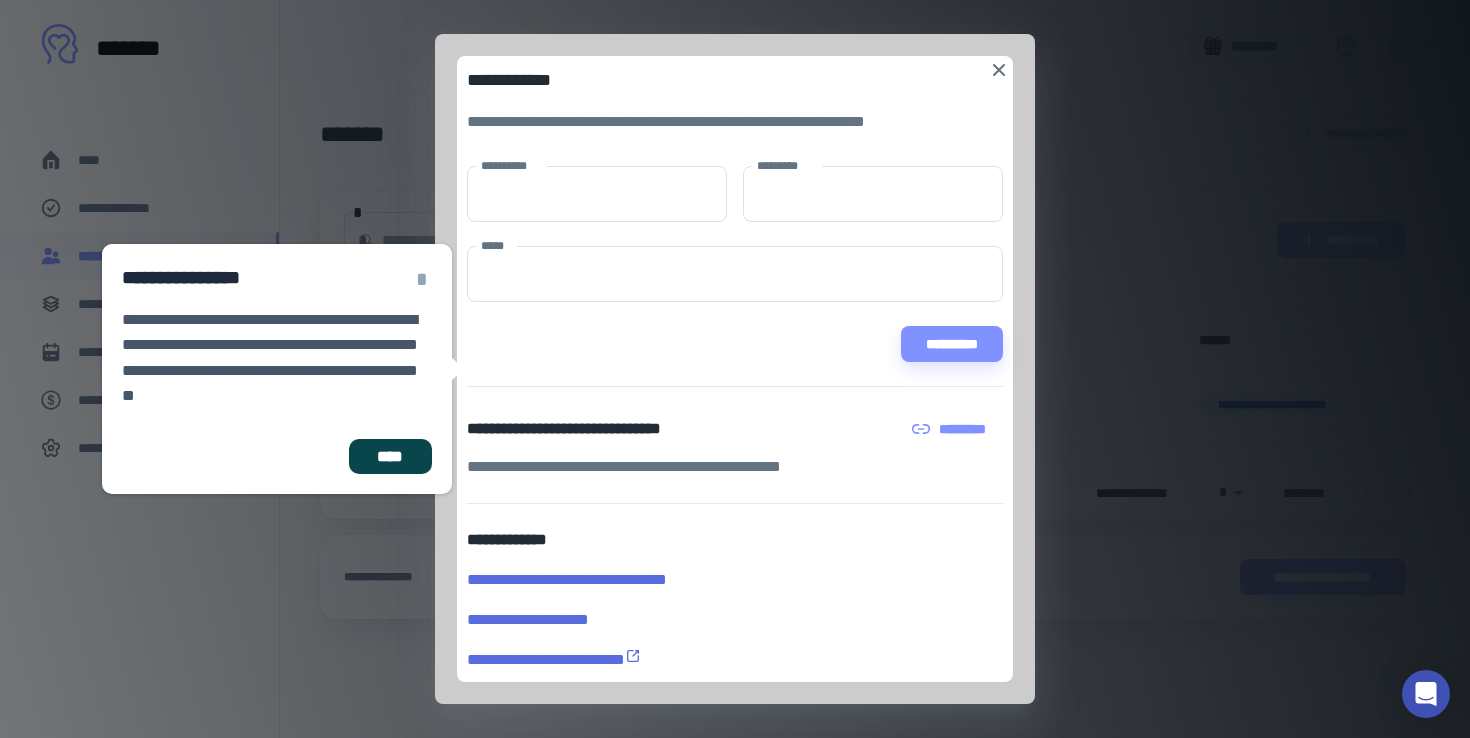 click on "****" at bounding box center (390, 457) 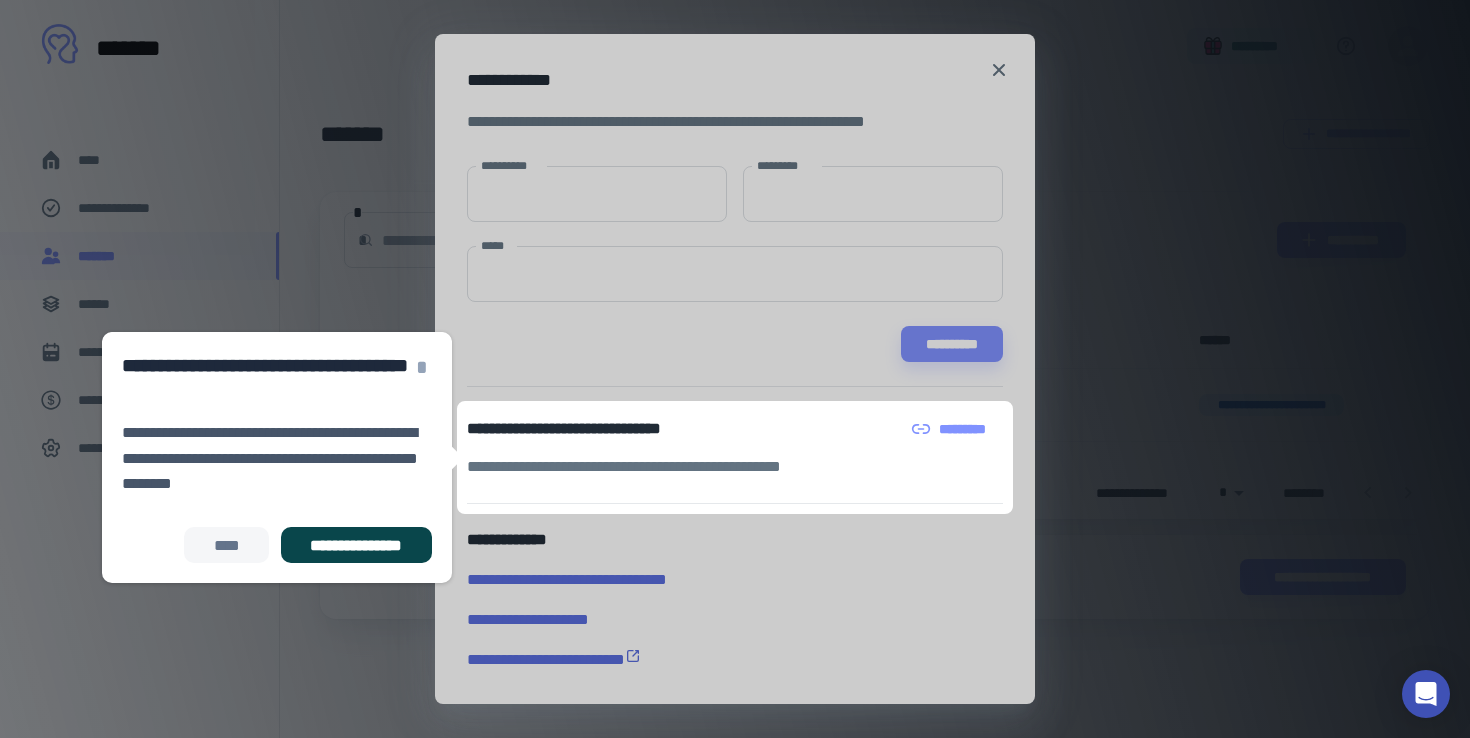 click on "**********" at bounding box center (356, 545) 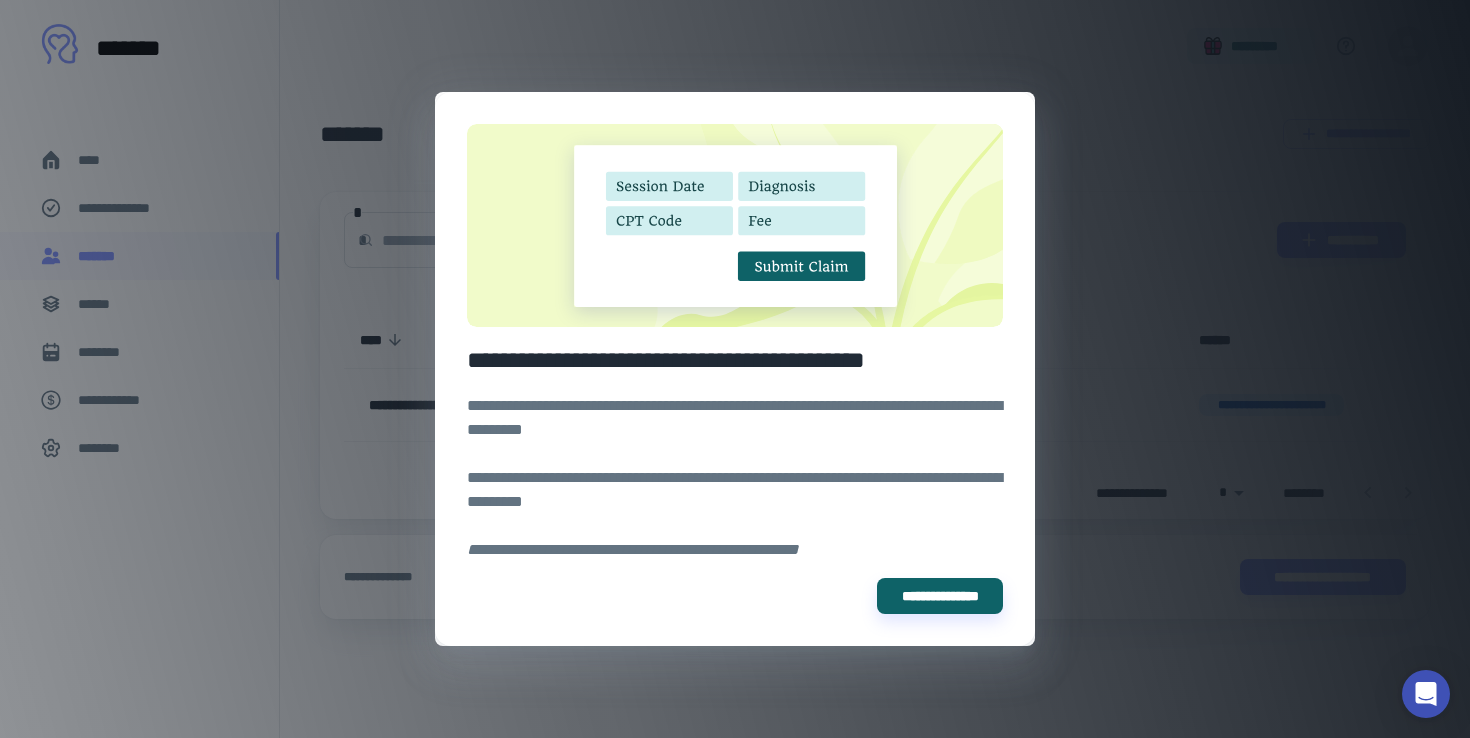 click on "**********" at bounding box center (735, 369) 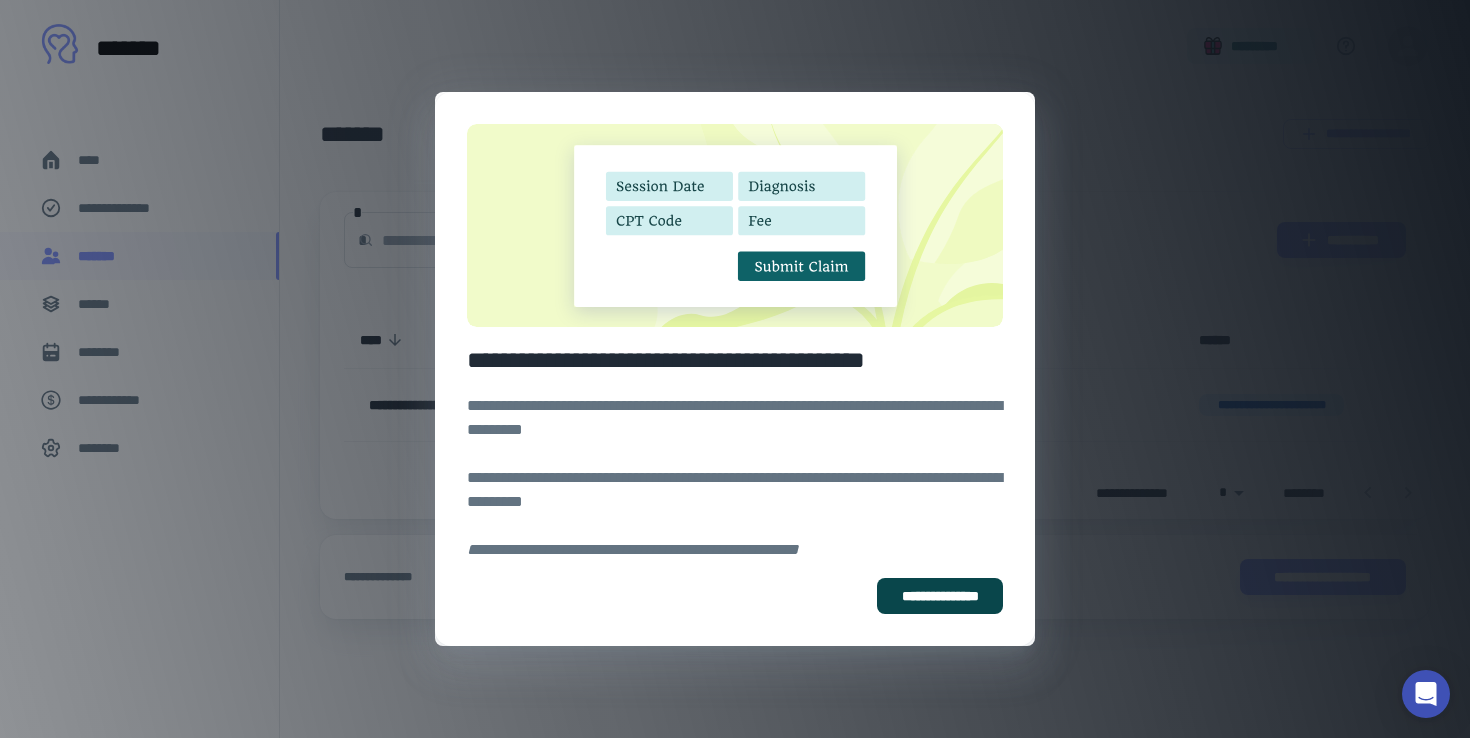 click on "**********" at bounding box center [940, 596] 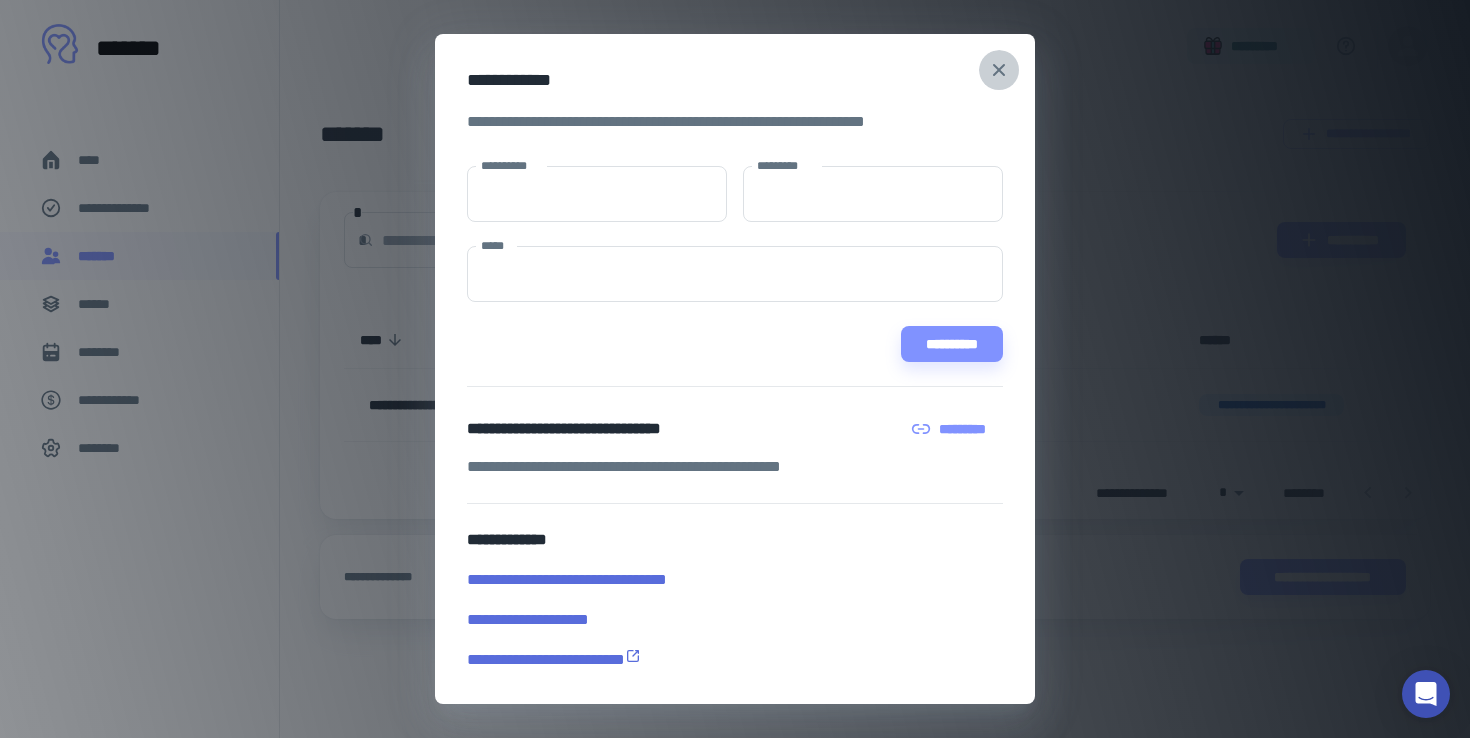 click 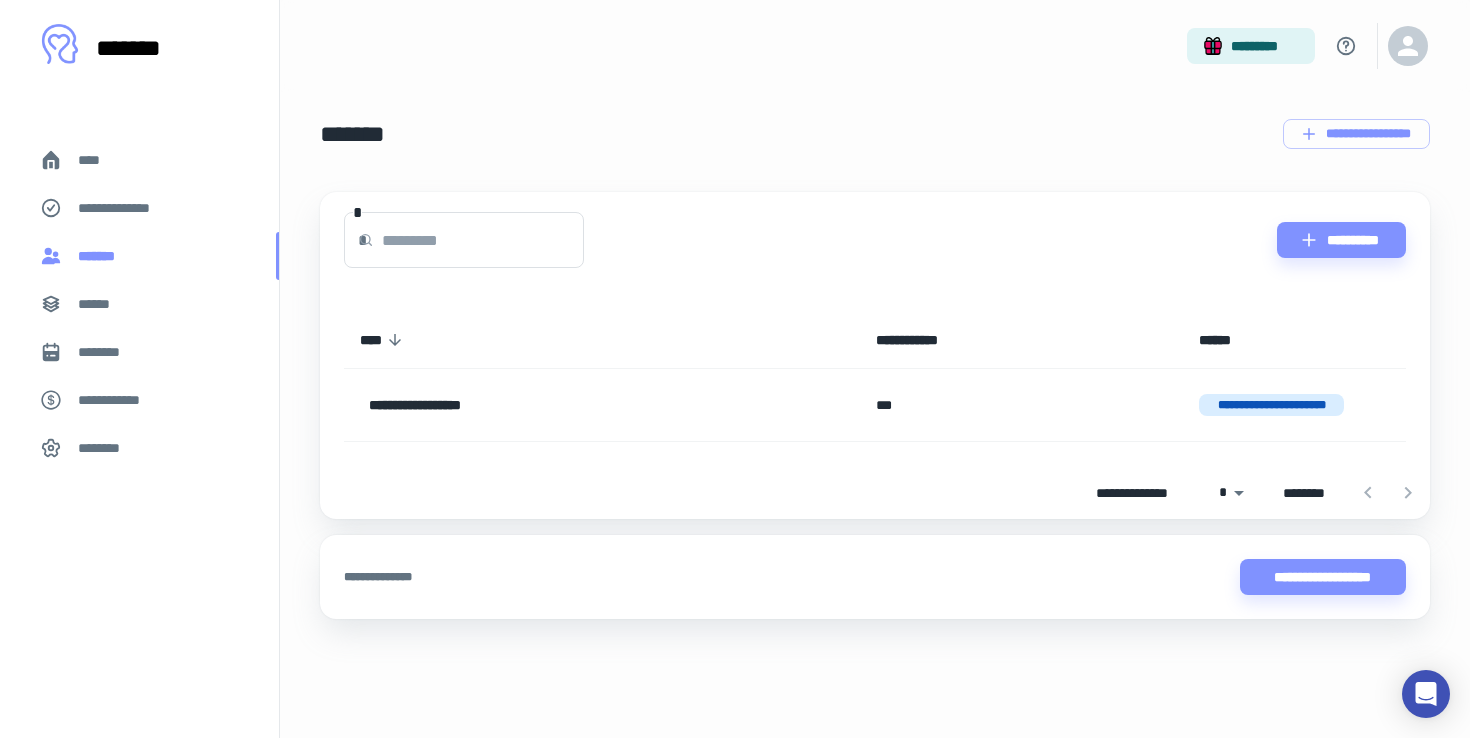 click on "*******" at bounding box center [139, 256] 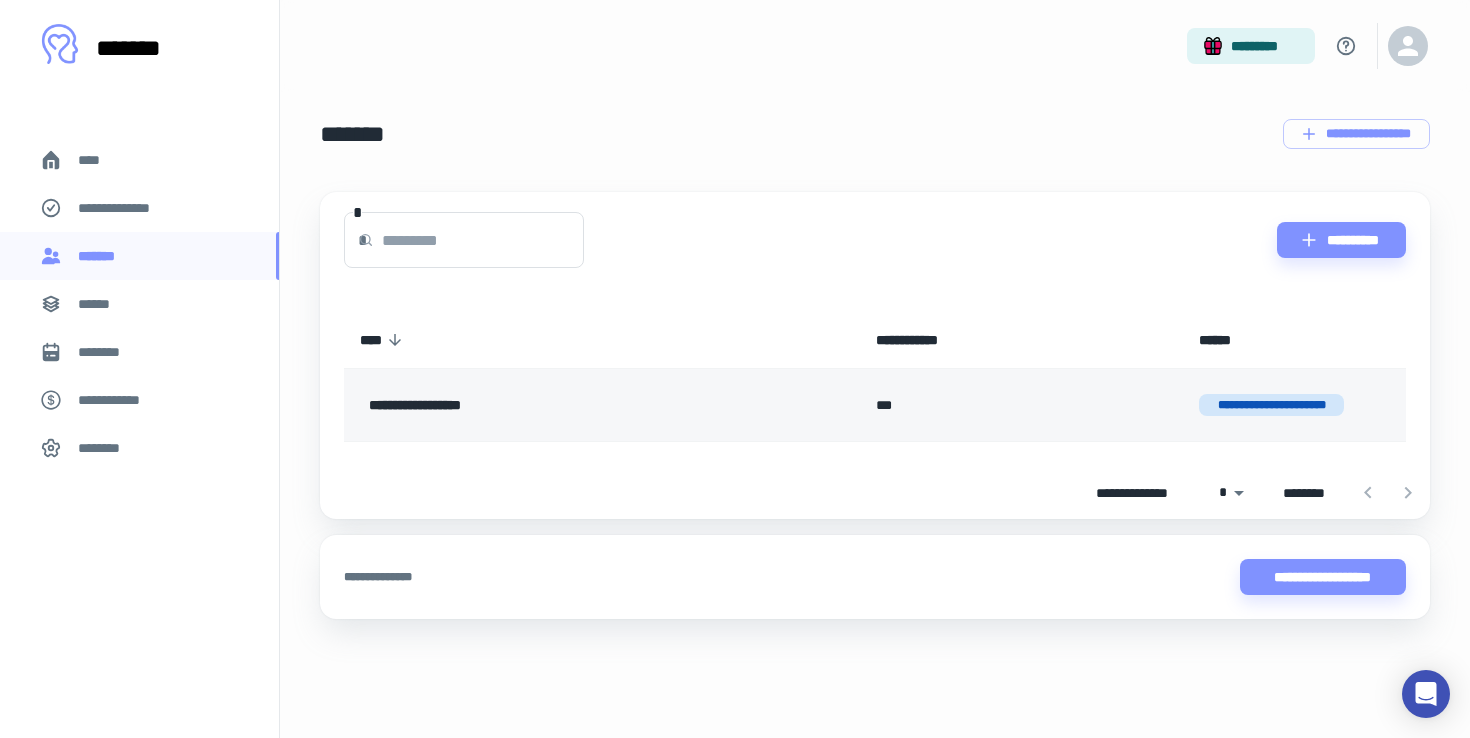 click on "**********" at bounding box center (549, 405) 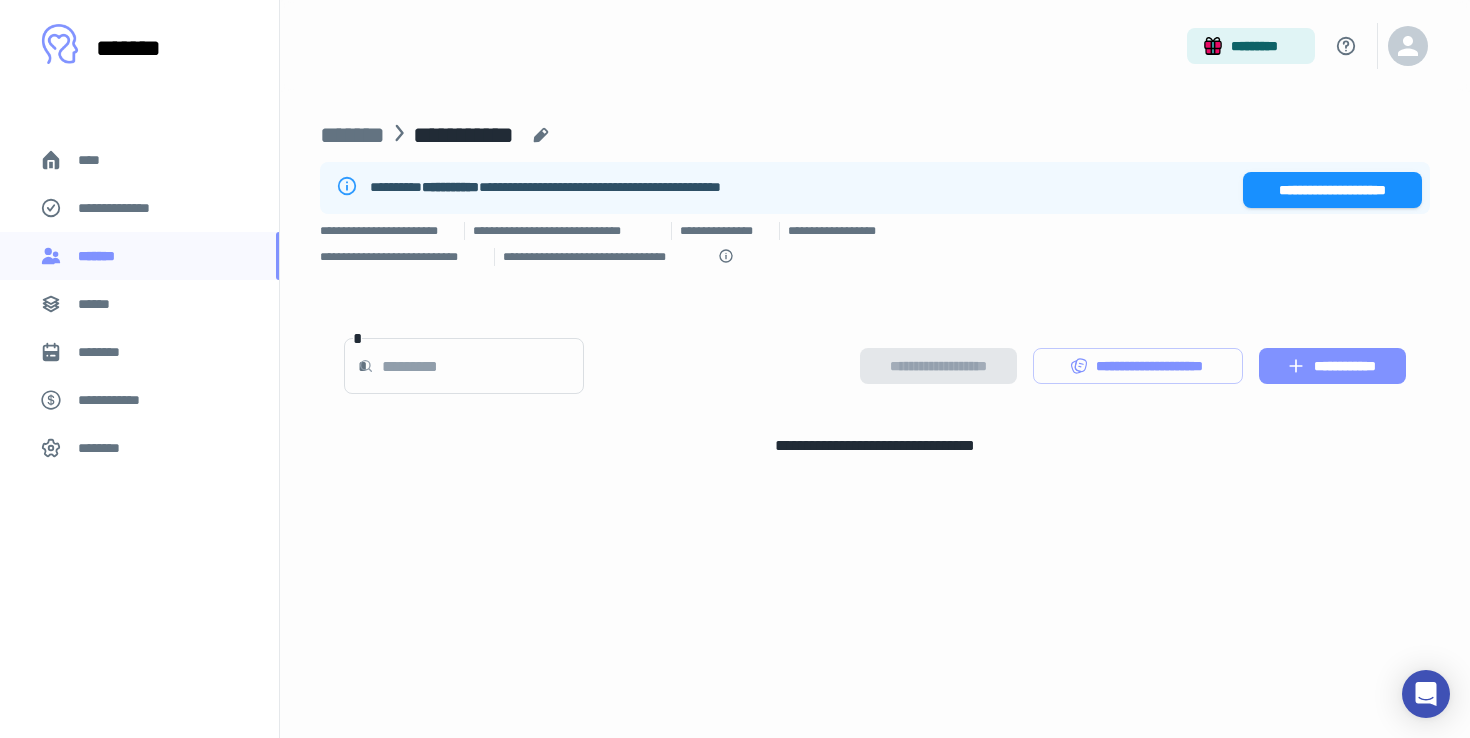 click on "**********" at bounding box center [1332, 366] 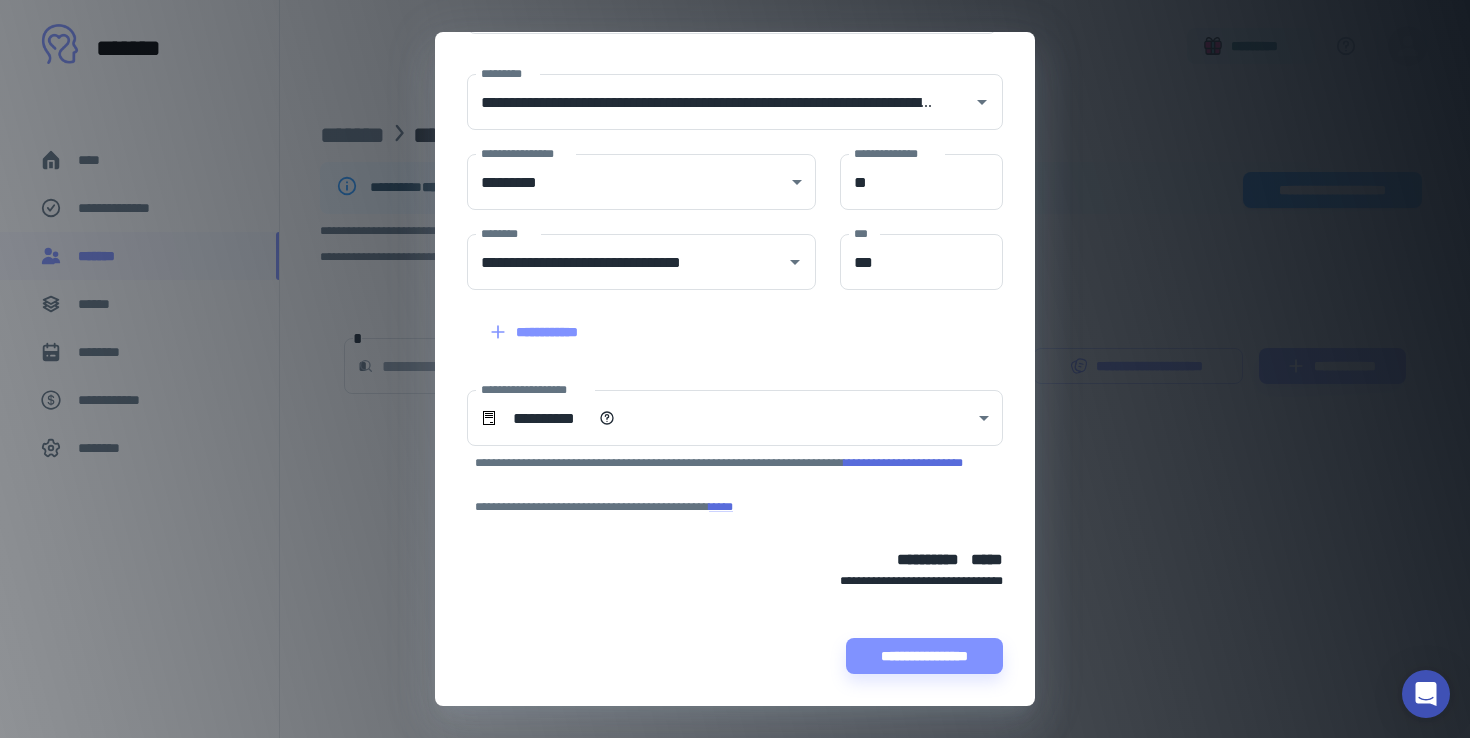 scroll, scrollTop: 326, scrollLeft: 0, axis: vertical 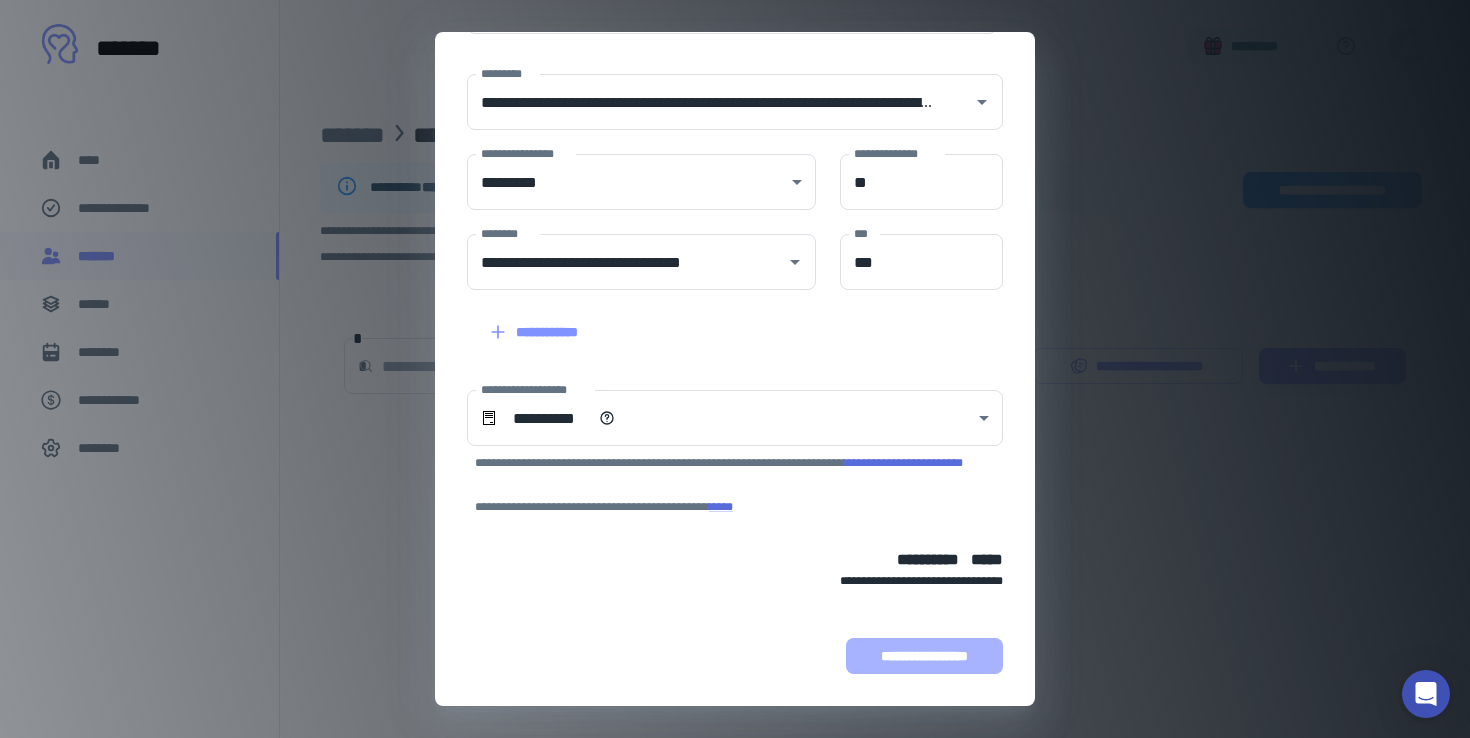 click on "**********" at bounding box center [924, 656] 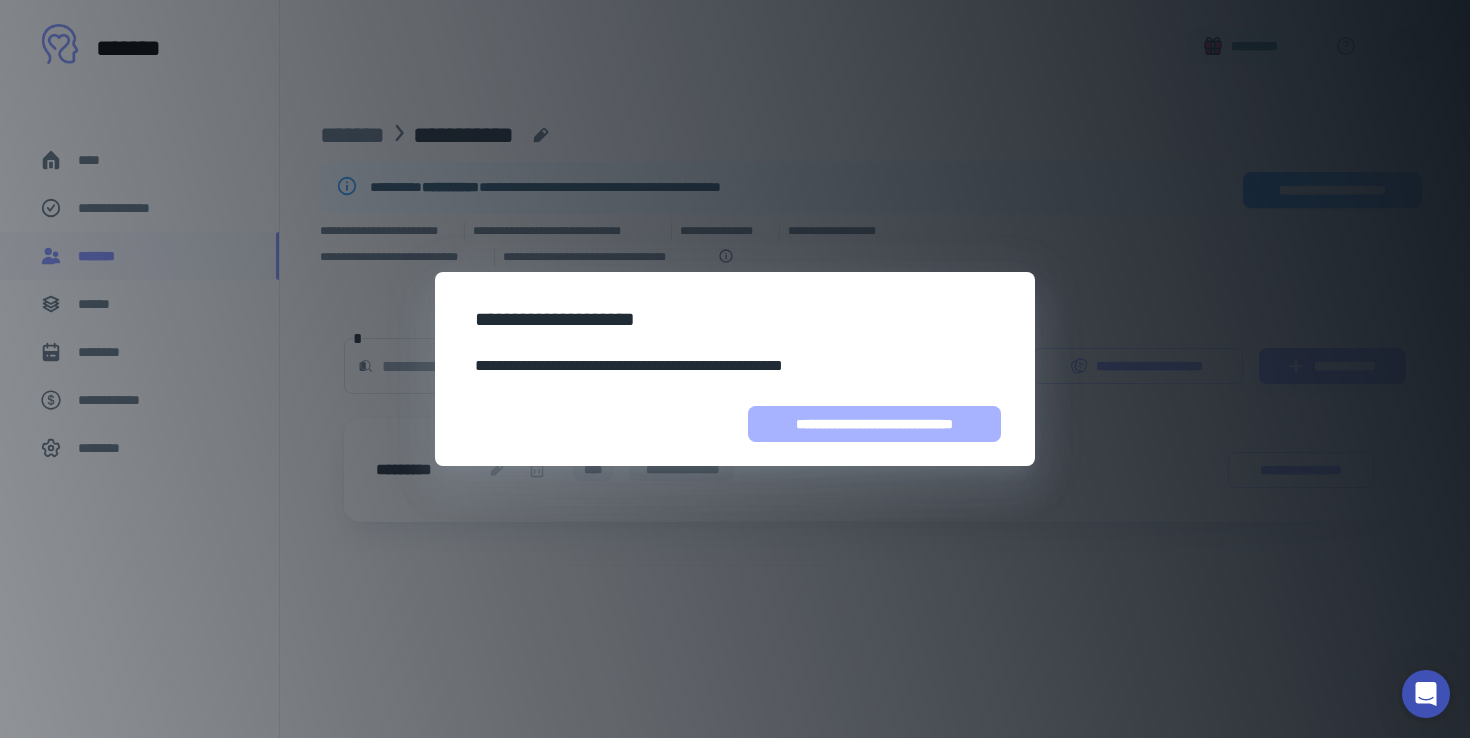 click on "**********" at bounding box center [874, 424] 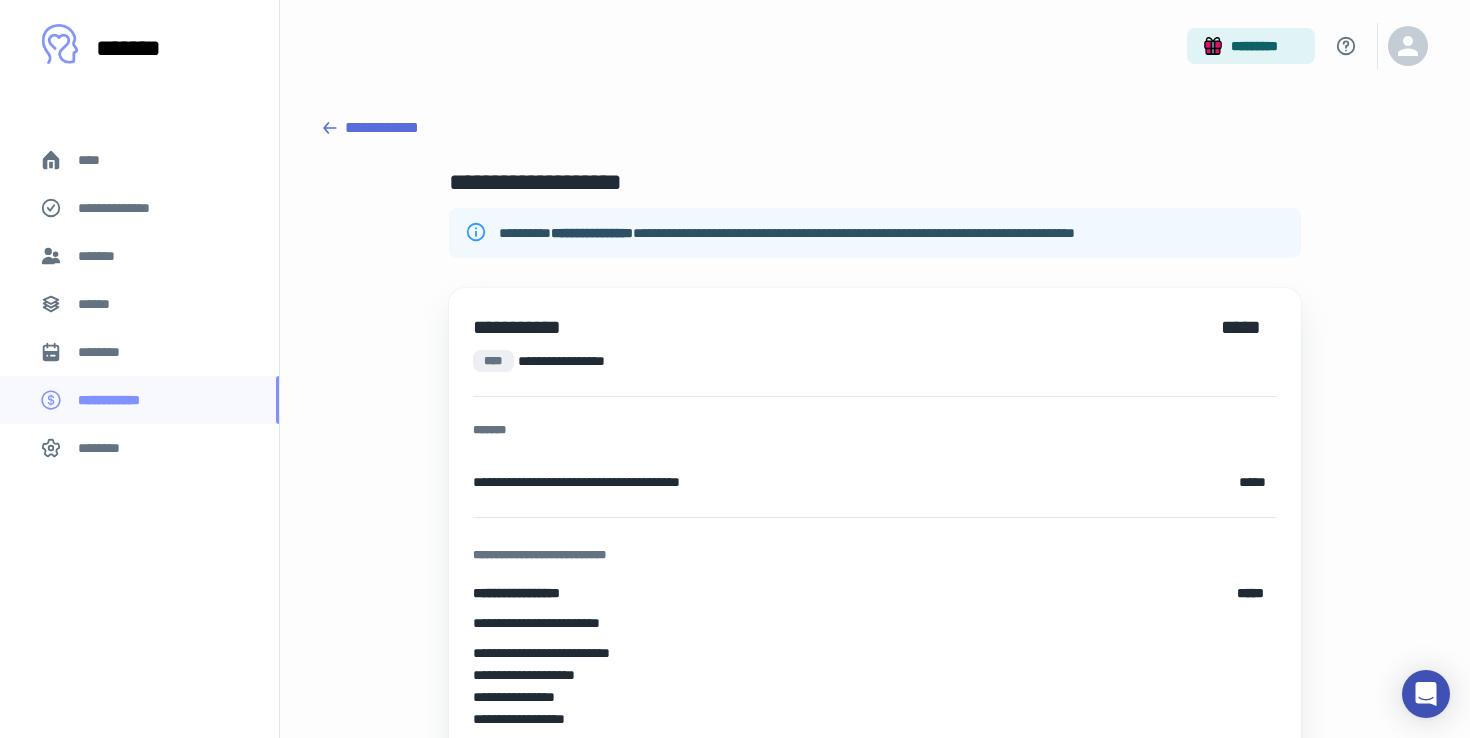 scroll, scrollTop: 0, scrollLeft: 0, axis: both 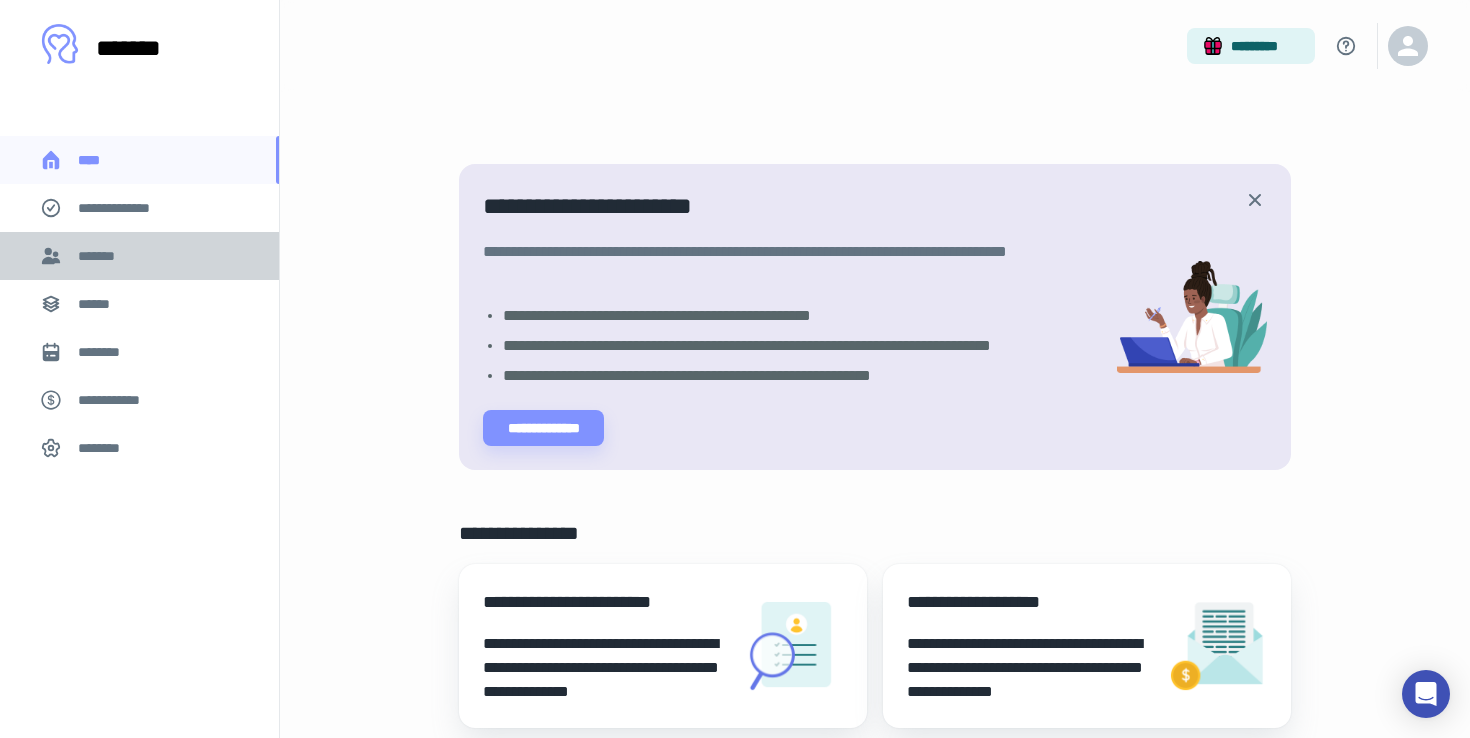 click on "*******" at bounding box center (139, 256) 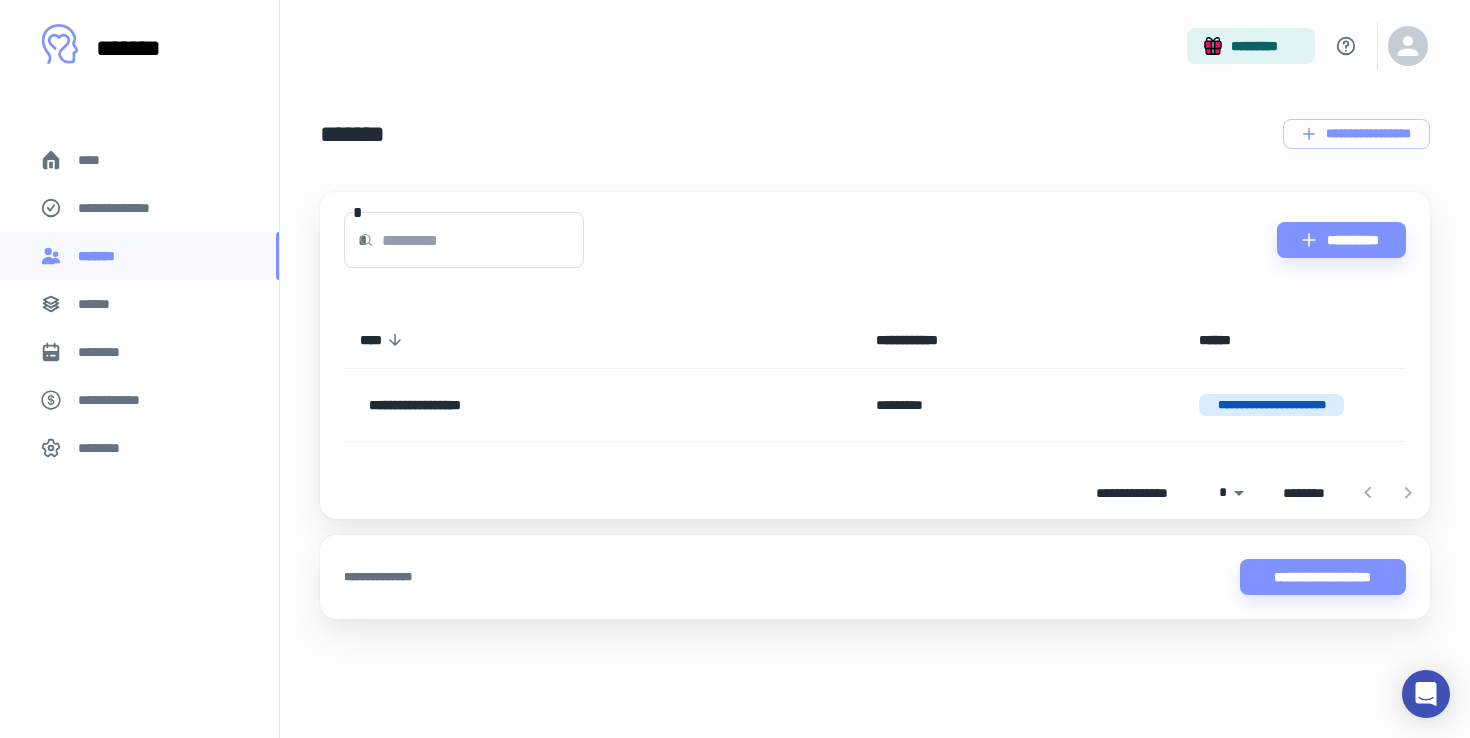 click on "****" at bounding box center (139, 160) 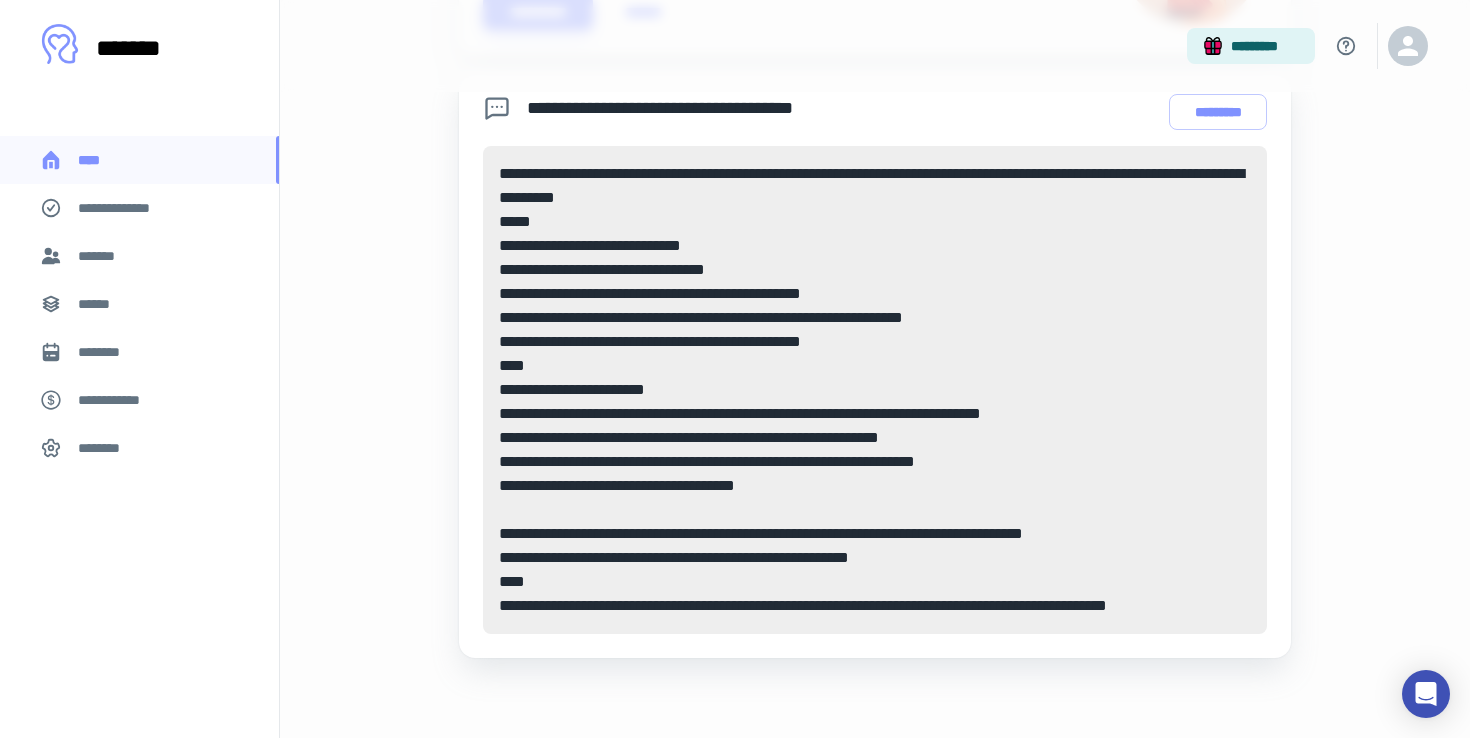 scroll, scrollTop: 968, scrollLeft: 0, axis: vertical 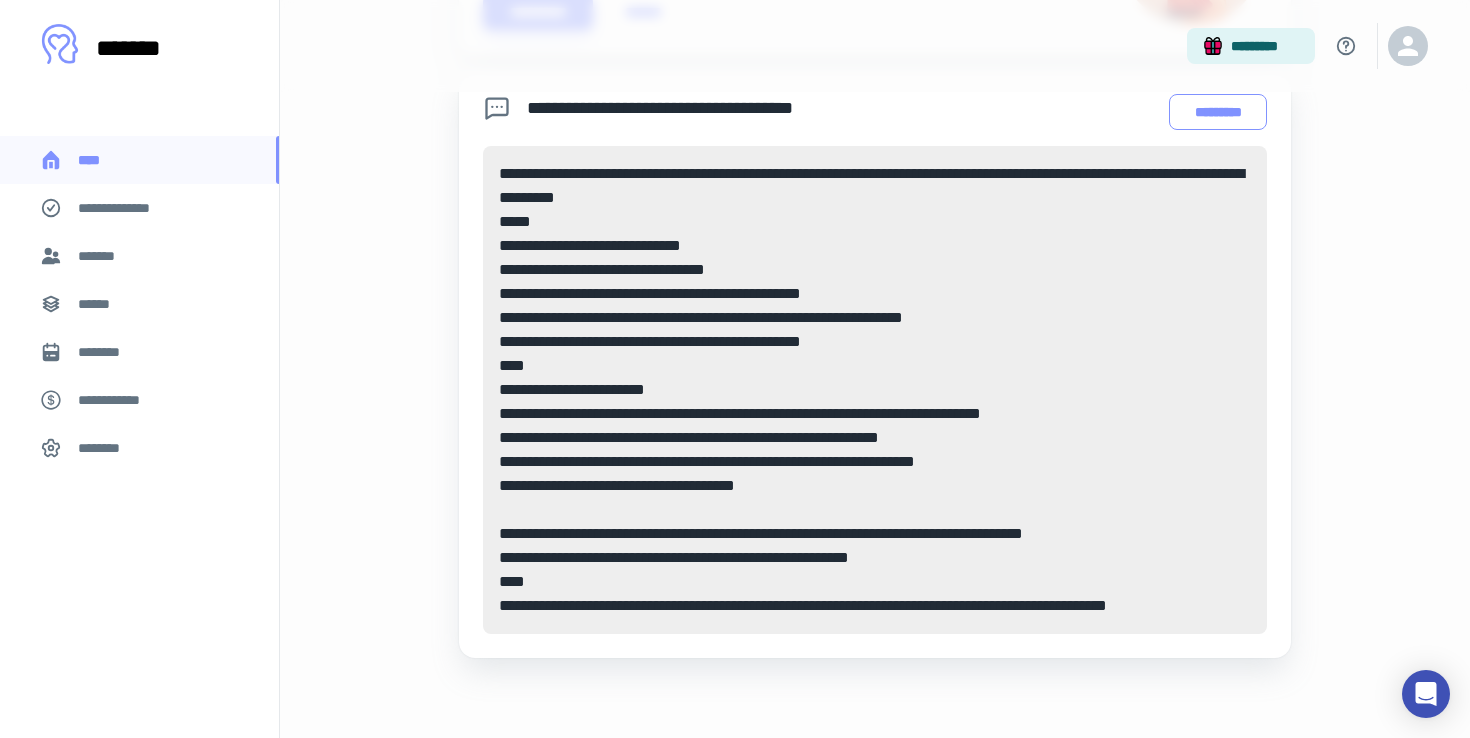 click on "*********" at bounding box center (1218, 112) 